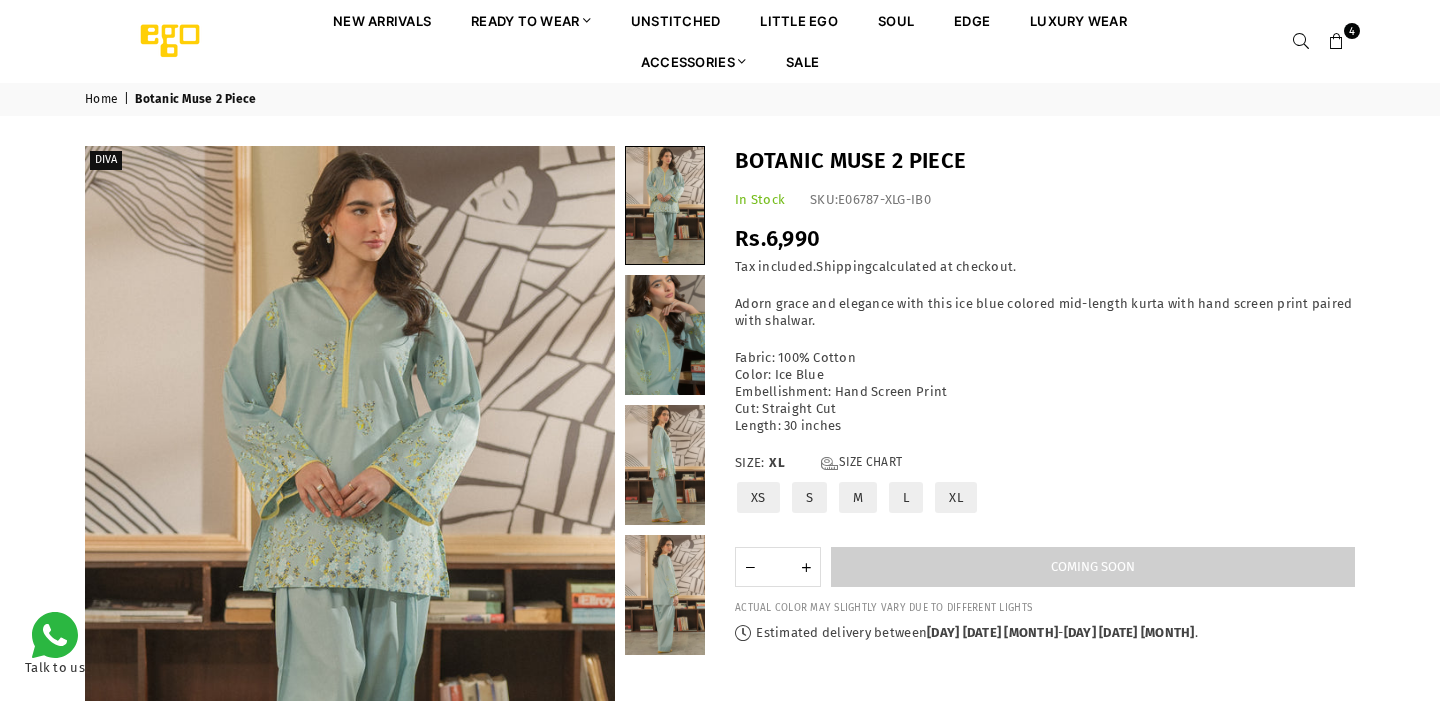 scroll, scrollTop: 0, scrollLeft: 0, axis: both 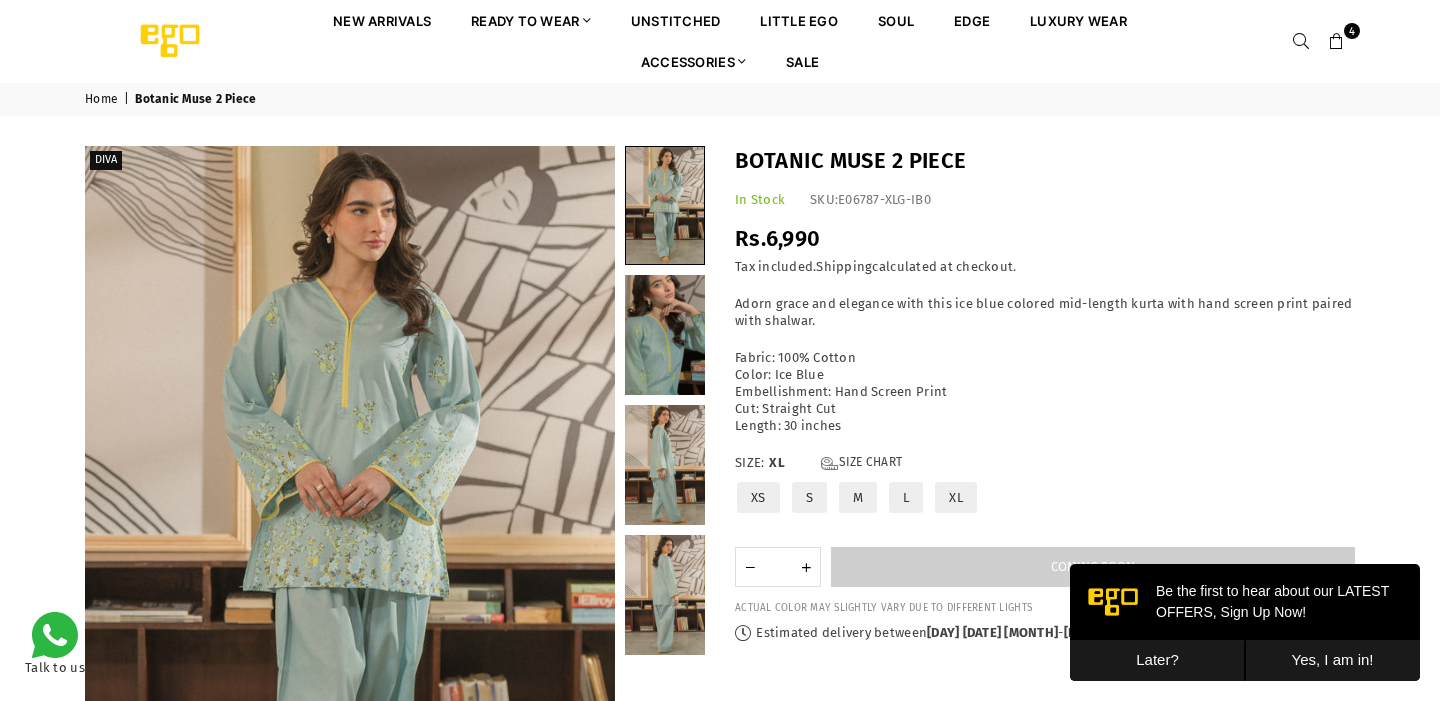 click at bounding box center [1337, 42] 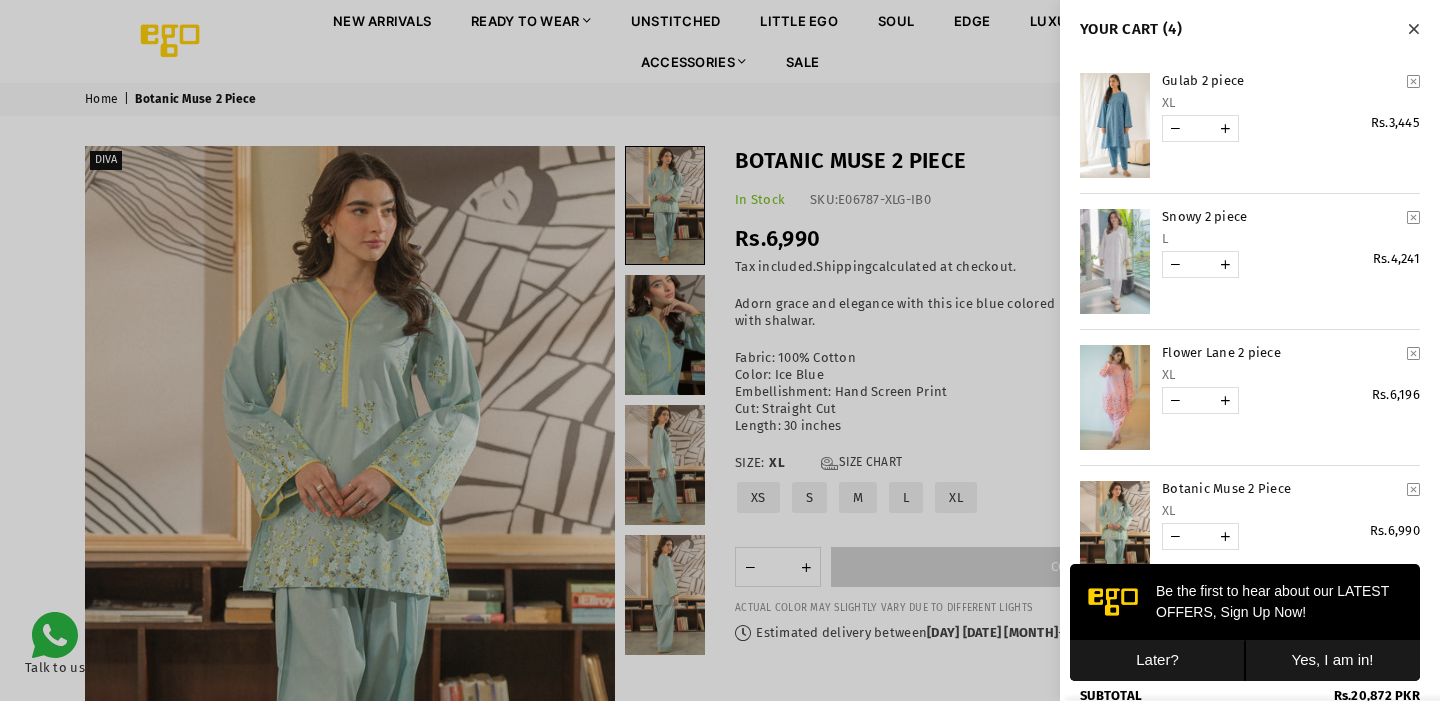 click at bounding box center (1115, 397) 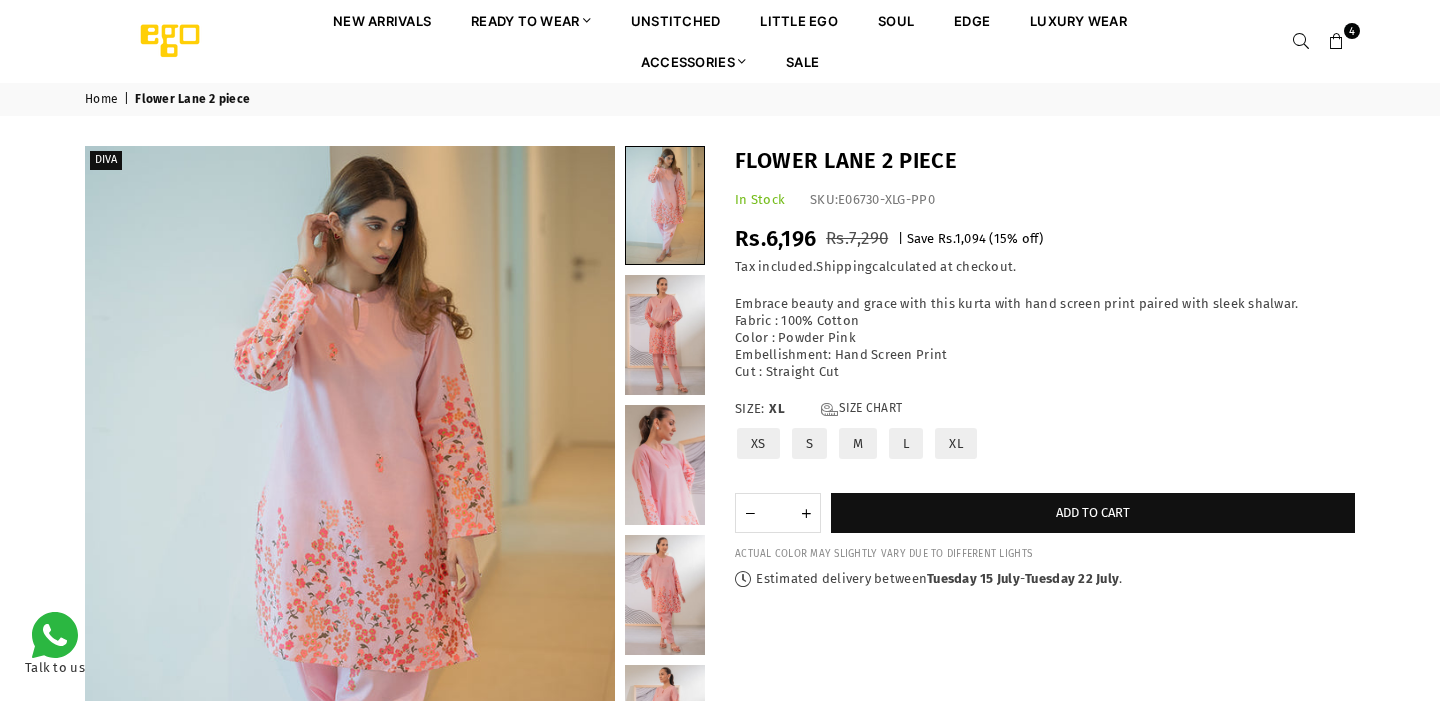 scroll, scrollTop: 0, scrollLeft: 0, axis: both 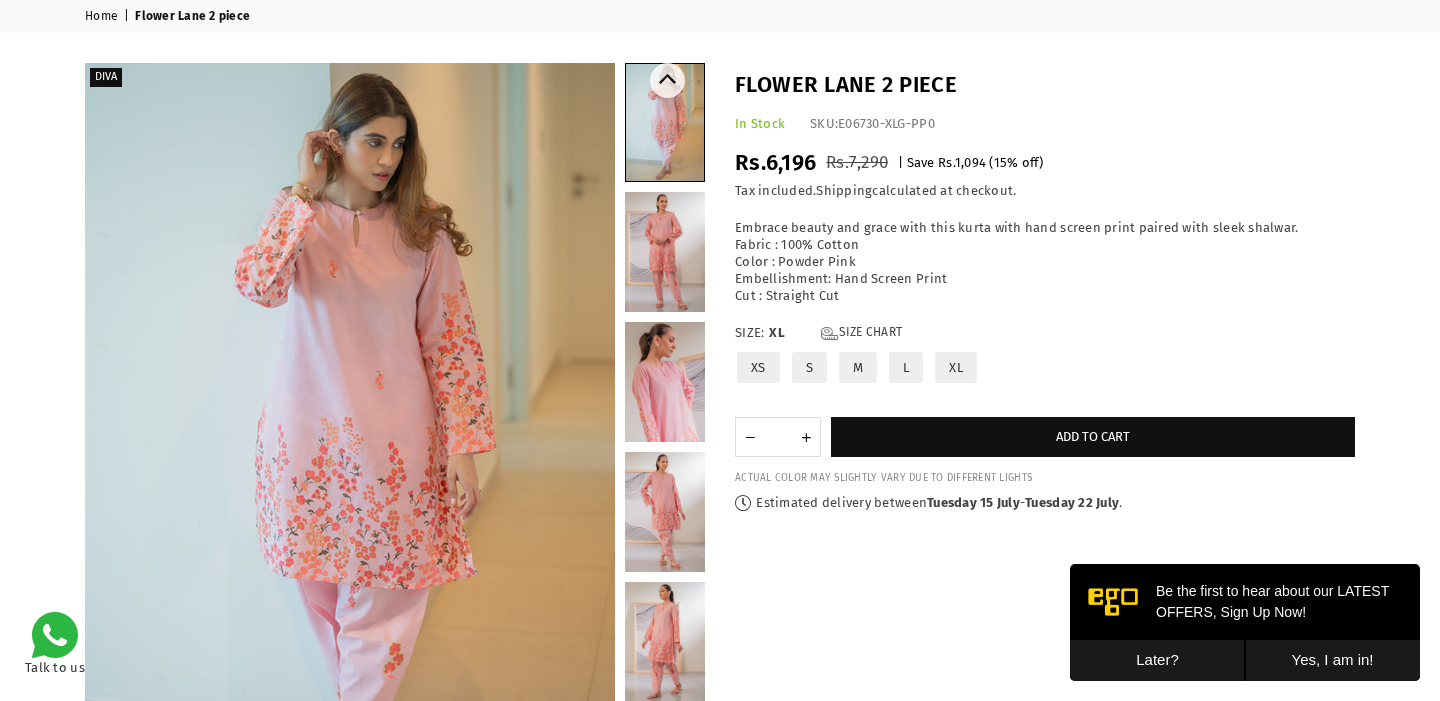 click at bounding box center [665, 252] 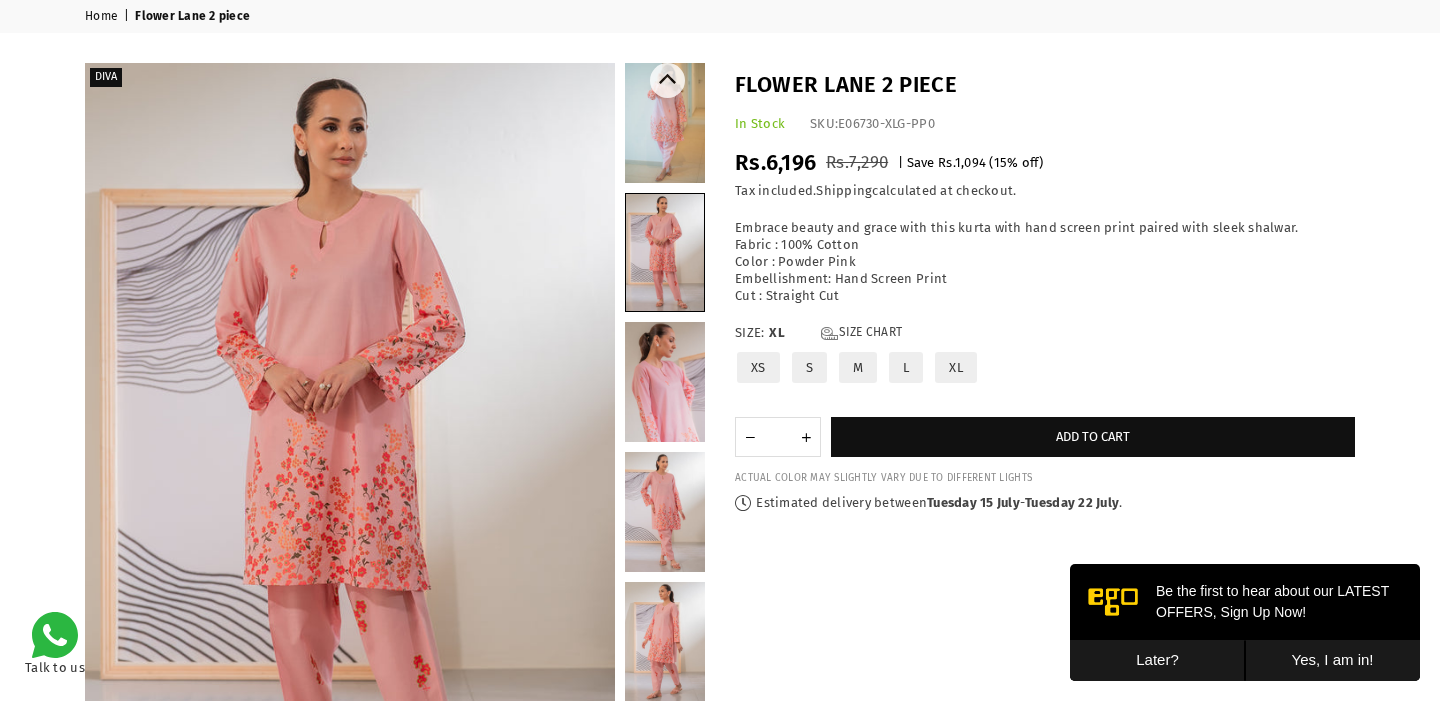 click at bounding box center (665, 382) 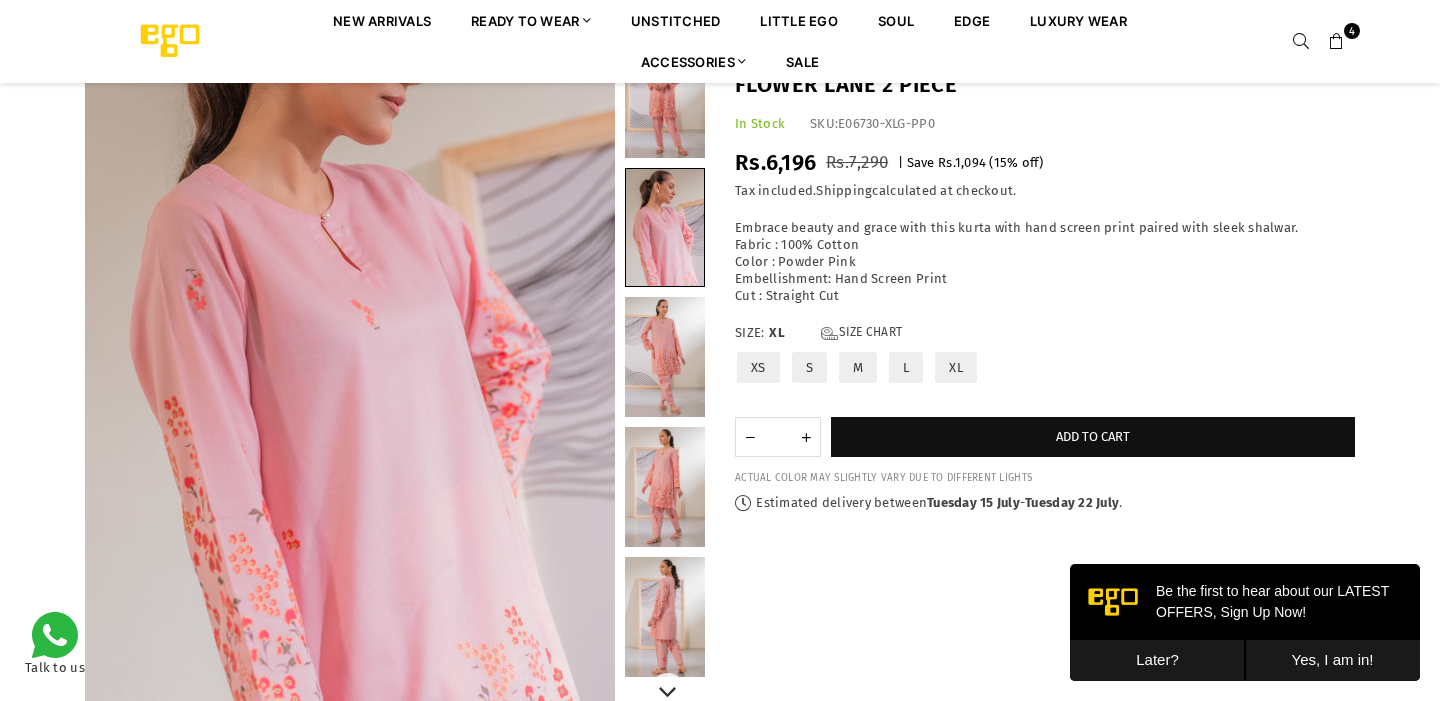 scroll, scrollTop: 323, scrollLeft: 0, axis: vertical 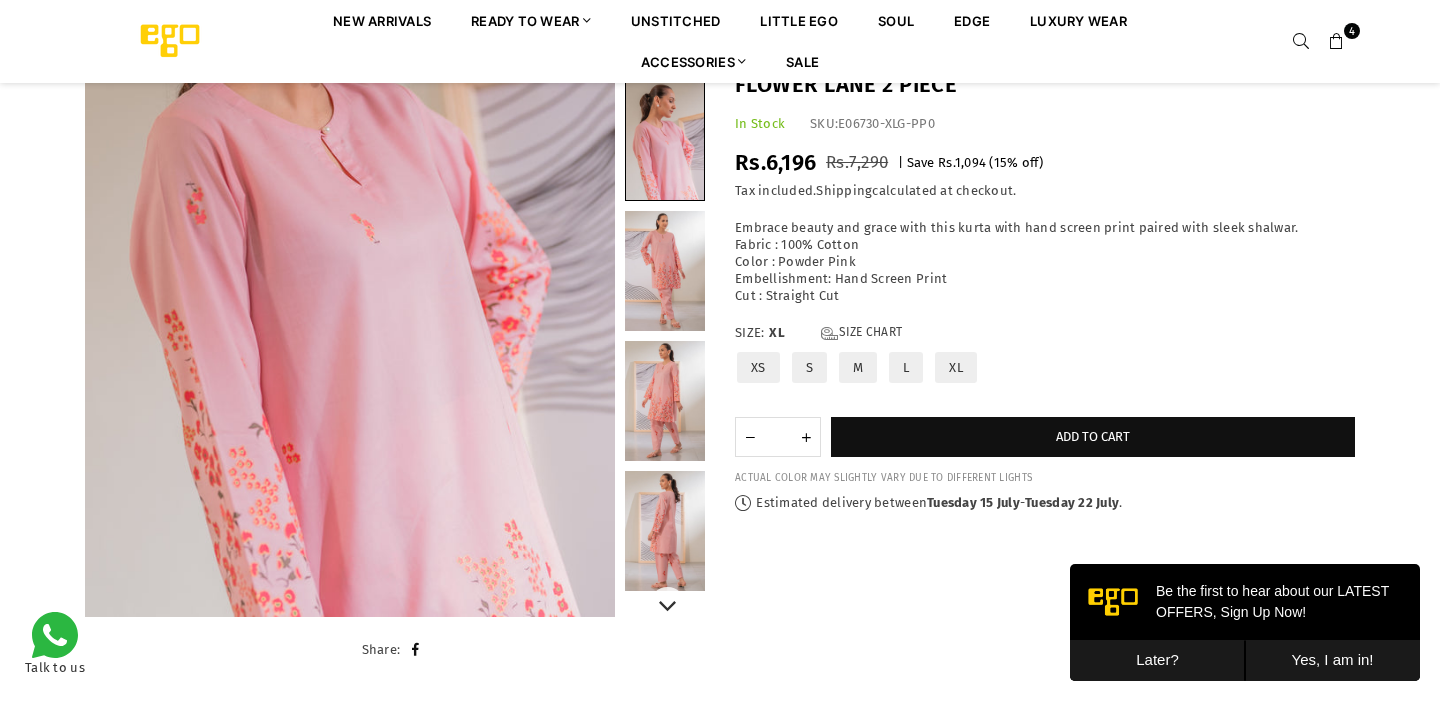 click at bounding box center [665, 271] 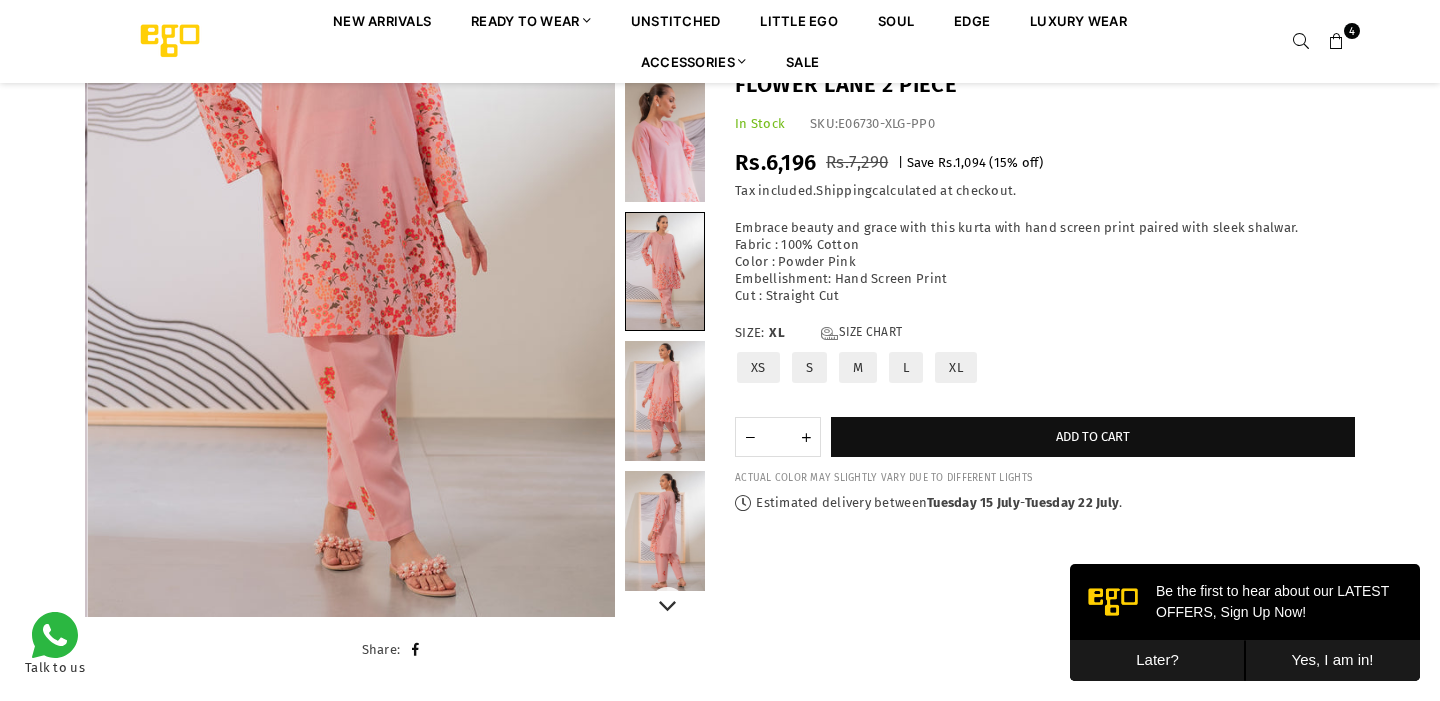 click at bounding box center [665, 401] 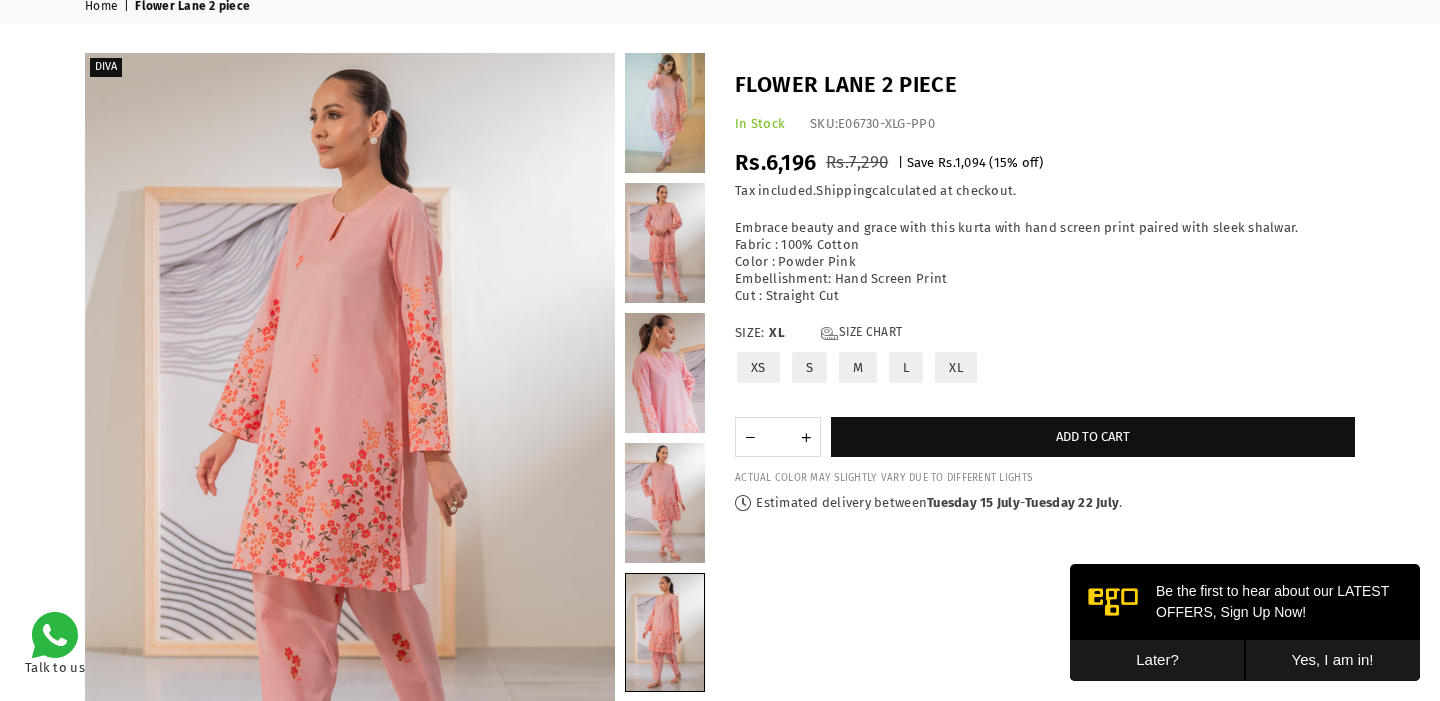 scroll, scrollTop: 0, scrollLeft: 0, axis: both 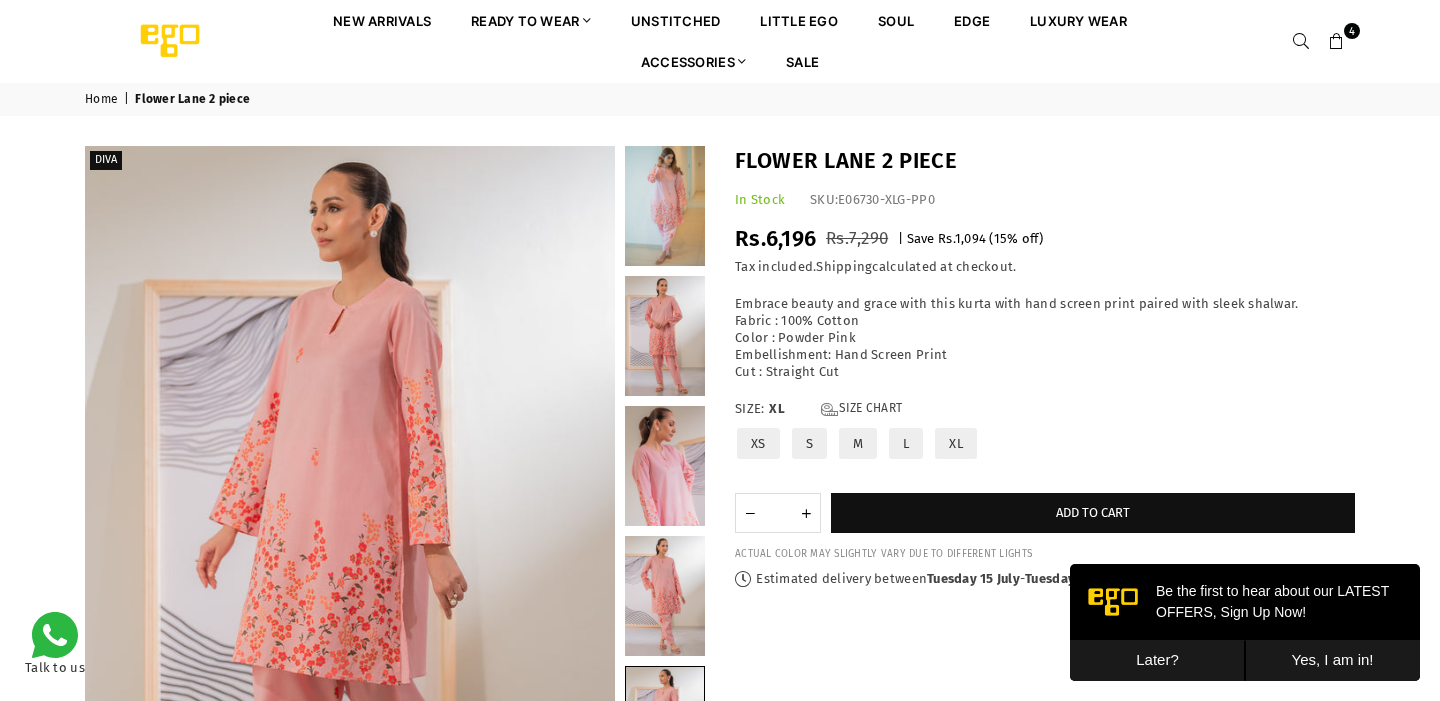 click at bounding box center (1337, 42) 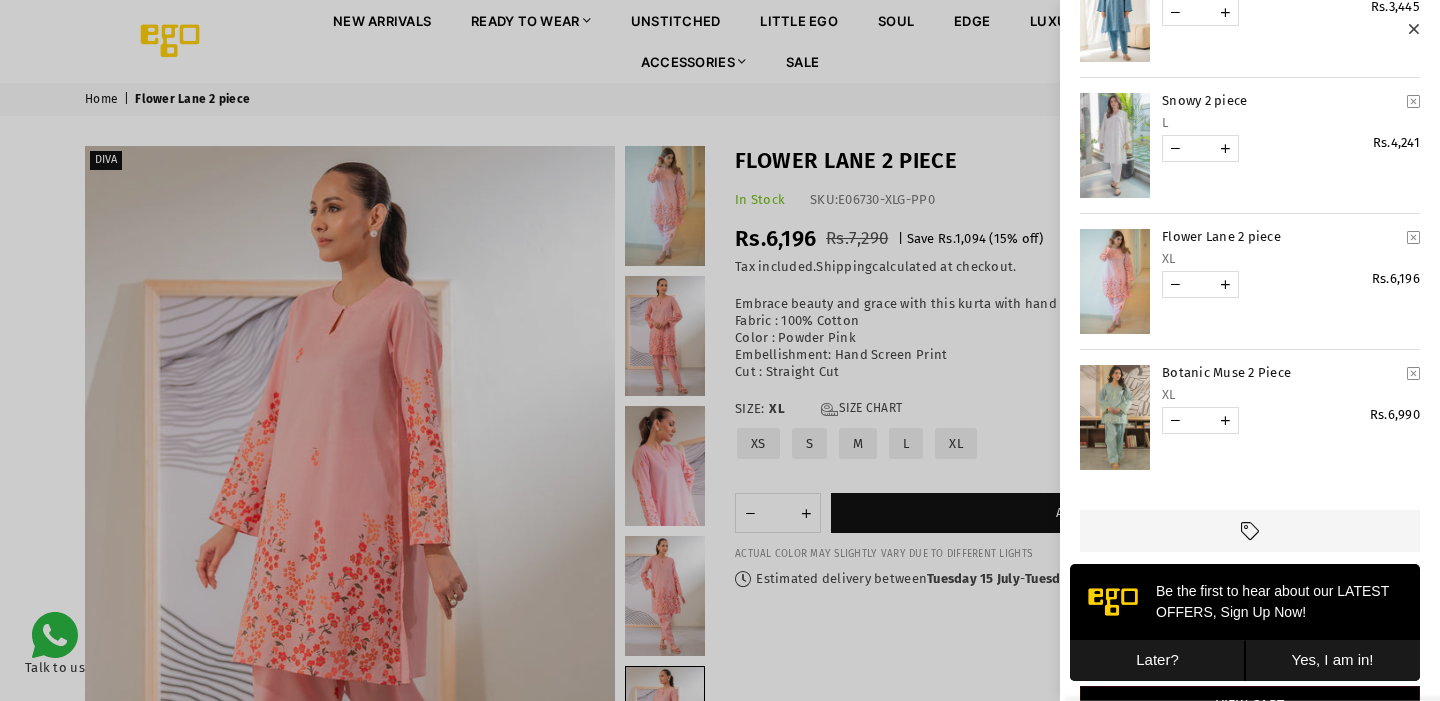 scroll, scrollTop: 119, scrollLeft: 0, axis: vertical 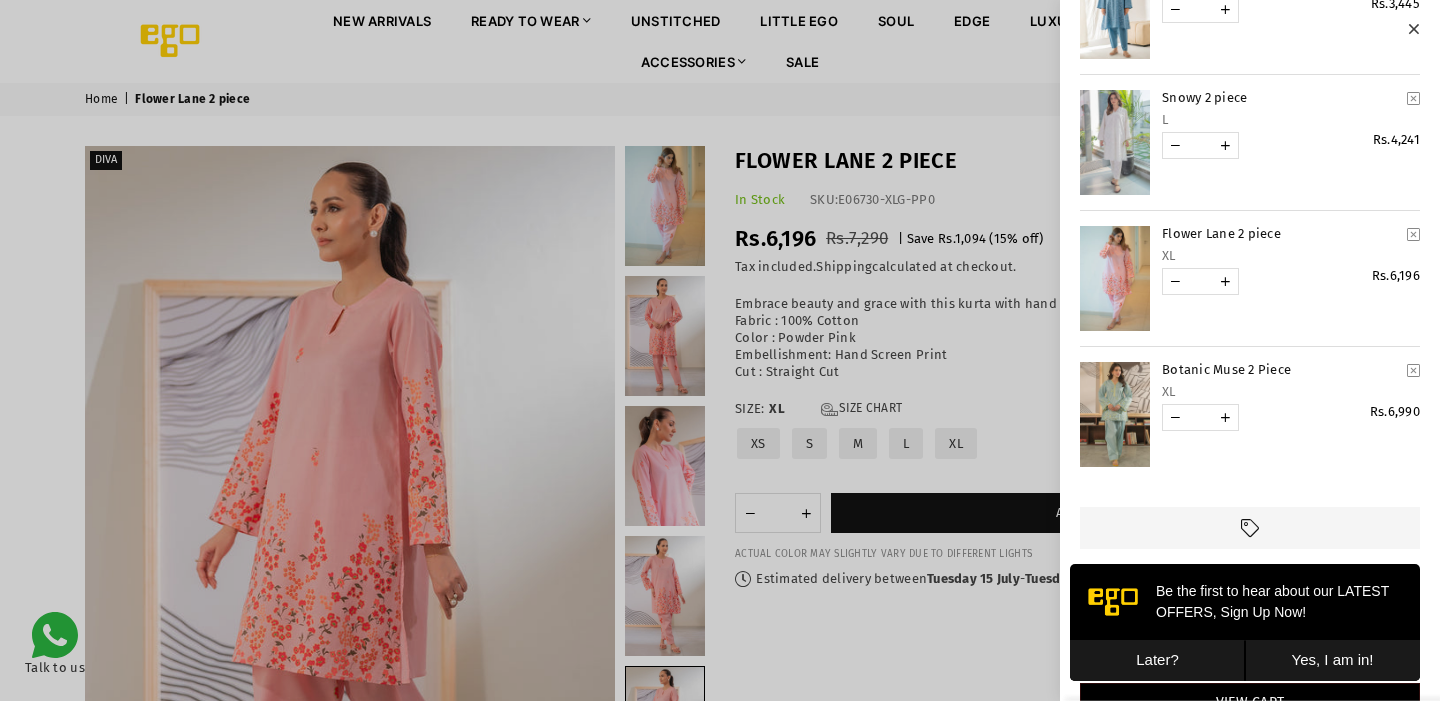 click at bounding box center [1115, 414] 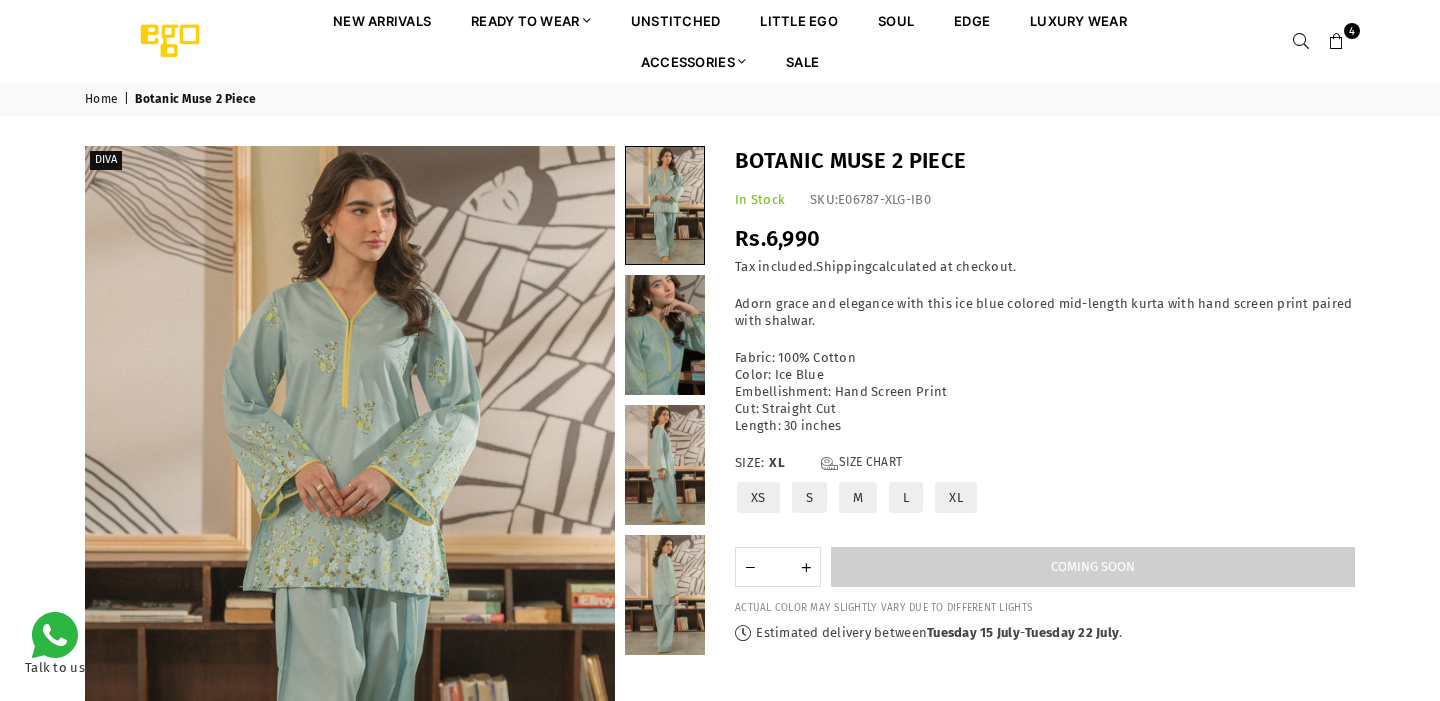 scroll, scrollTop: 0, scrollLeft: 0, axis: both 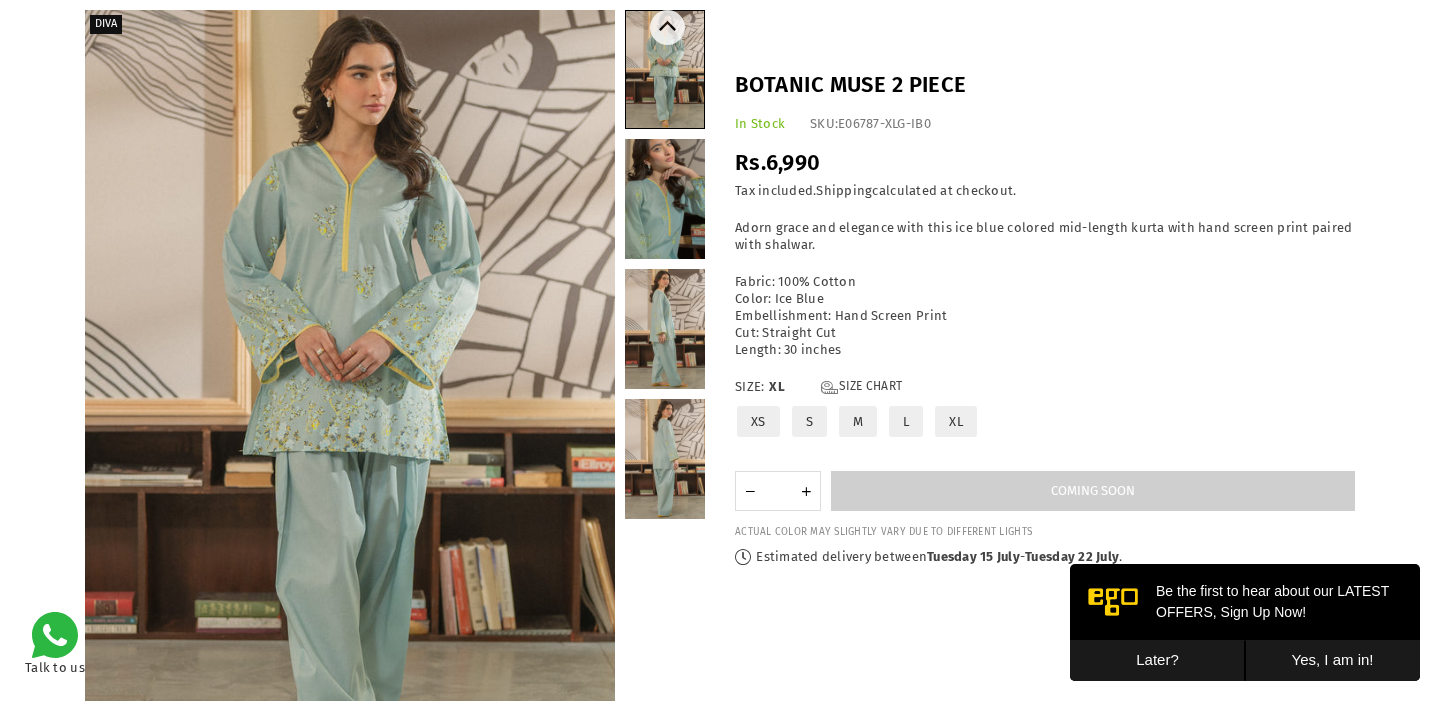 click at bounding box center [665, 199] 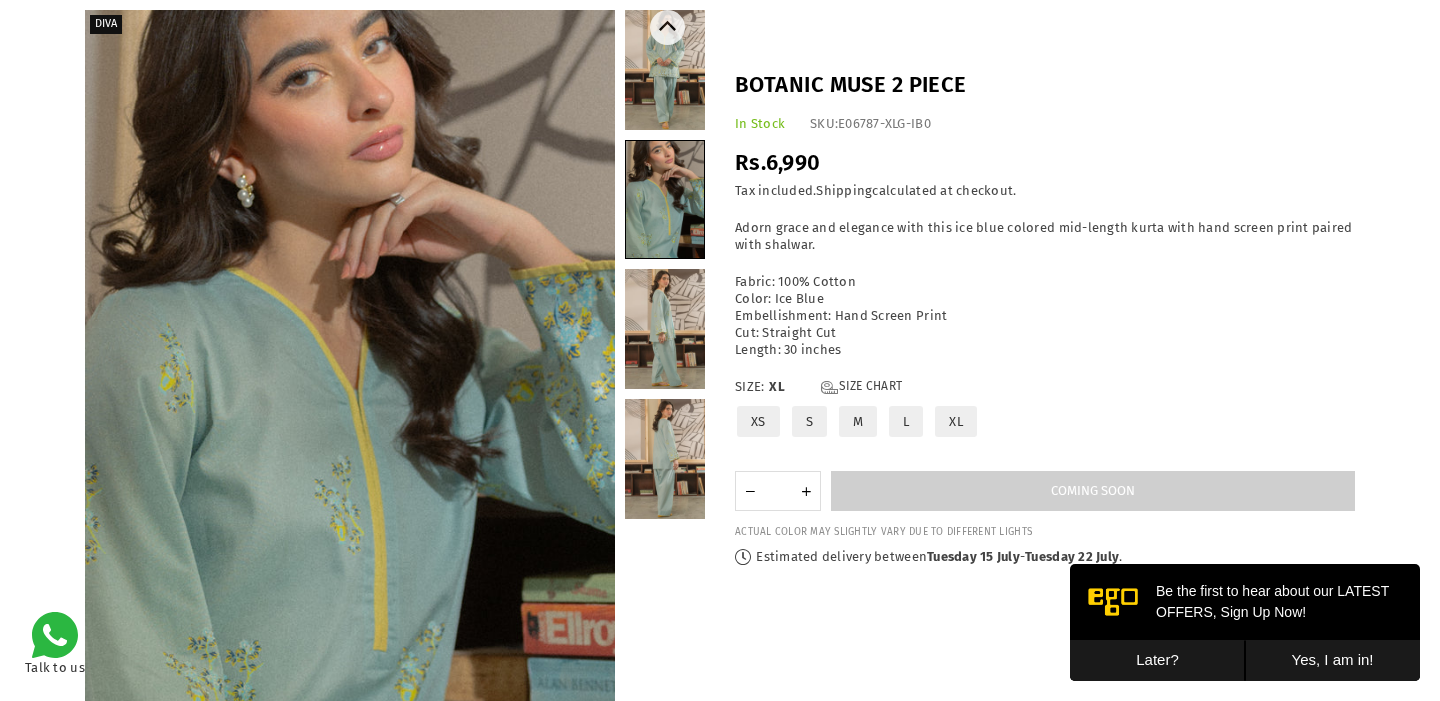 click at bounding box center (665, 329) 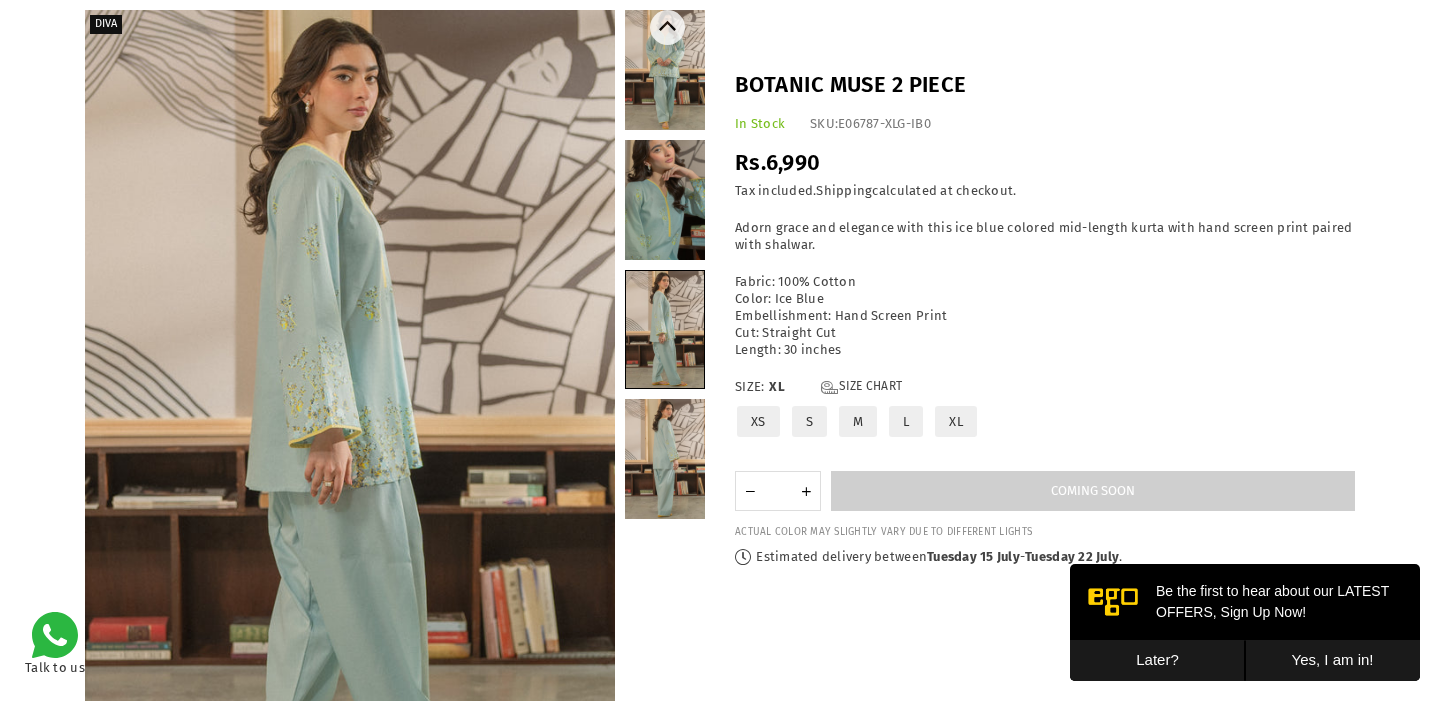 click at bounding box center [665, 459] 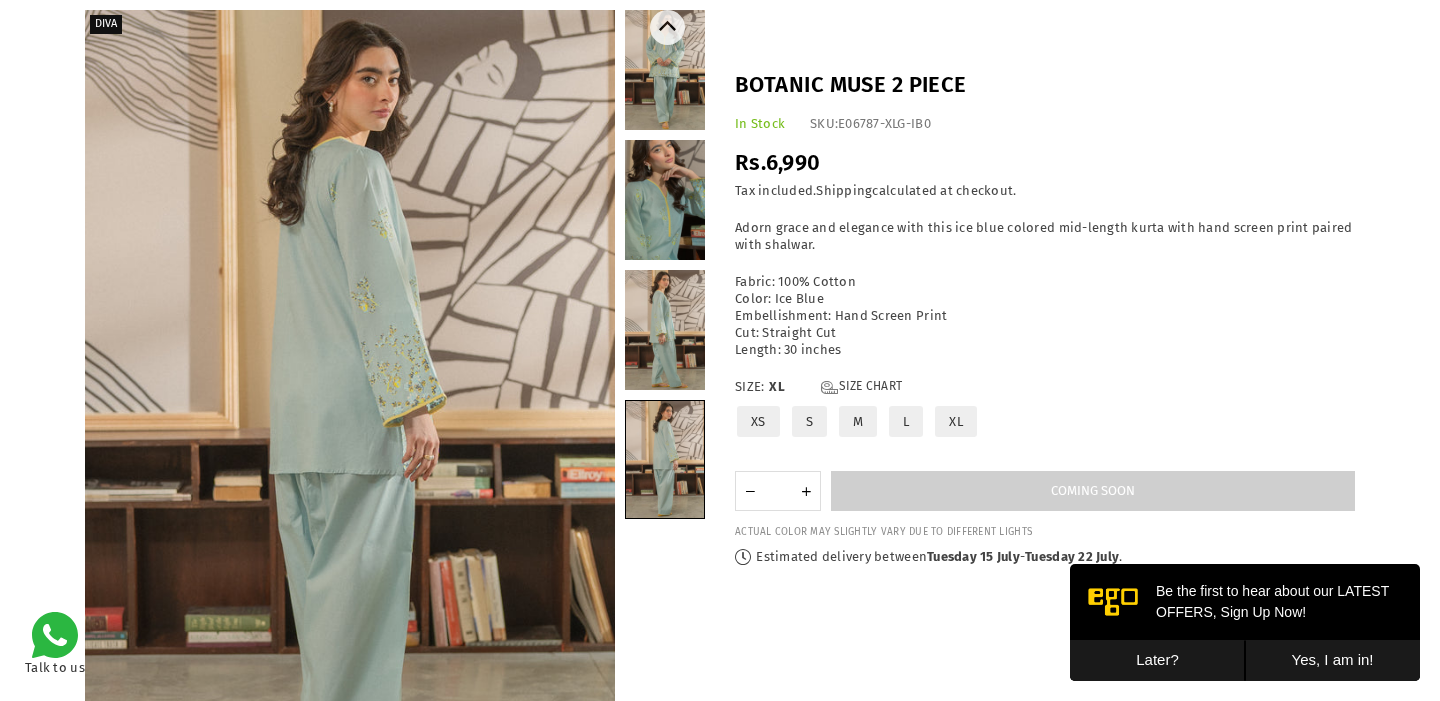 click at bounding box center (665, 330) 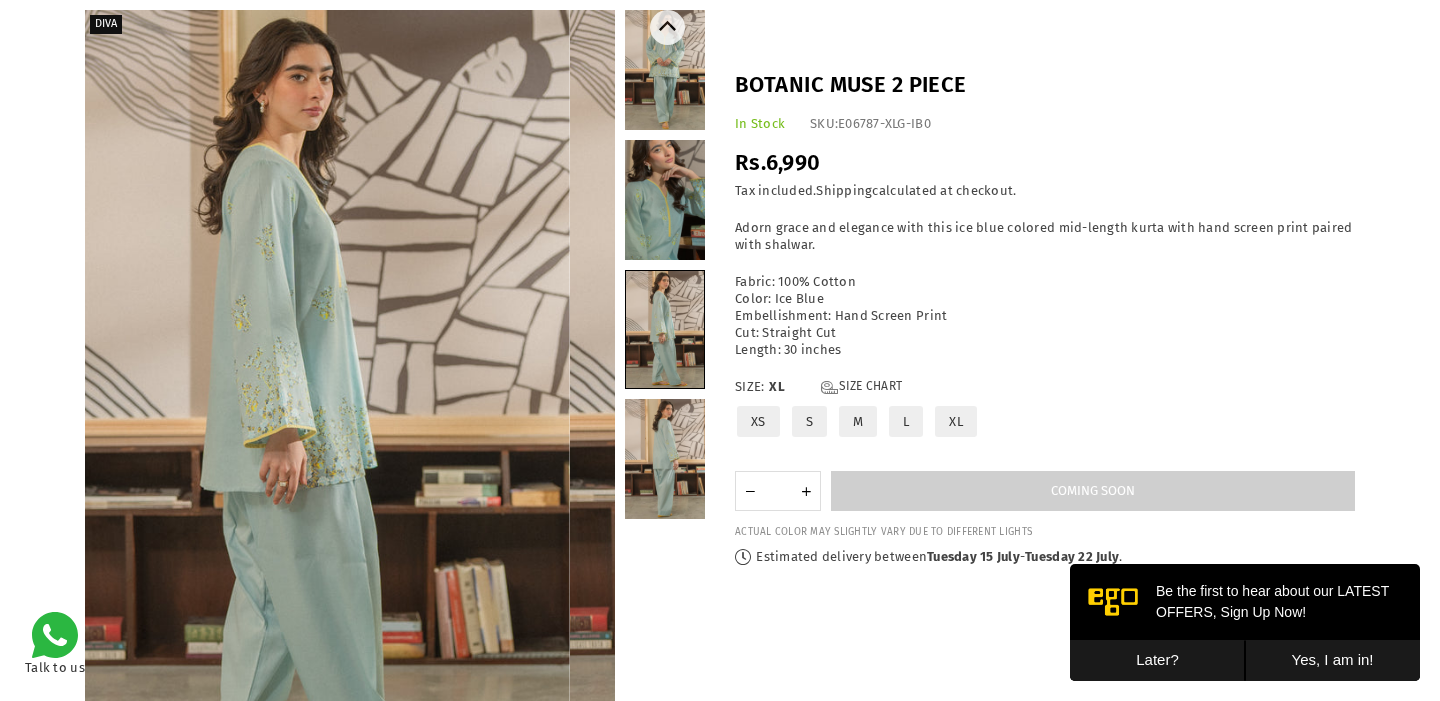 click at bounding box center (665, 200) 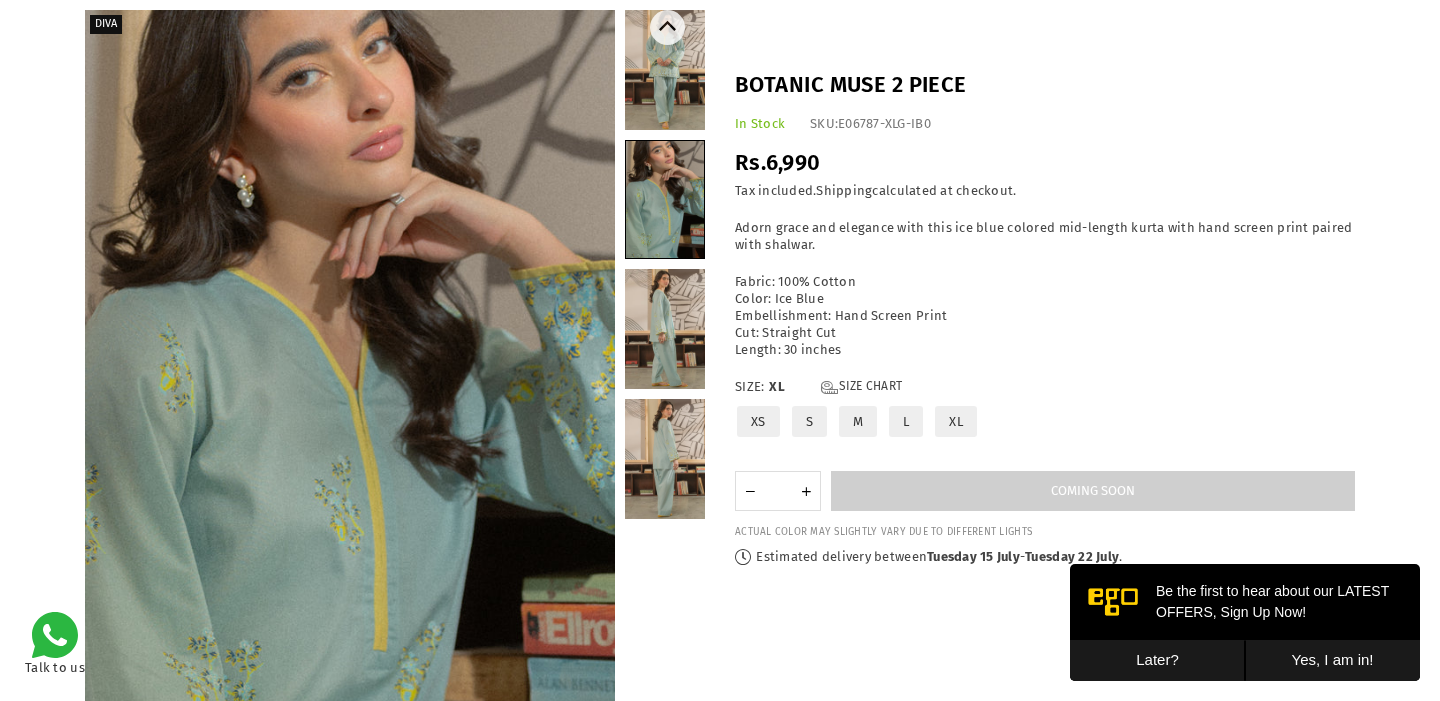 click at bounding box center [665, 70] 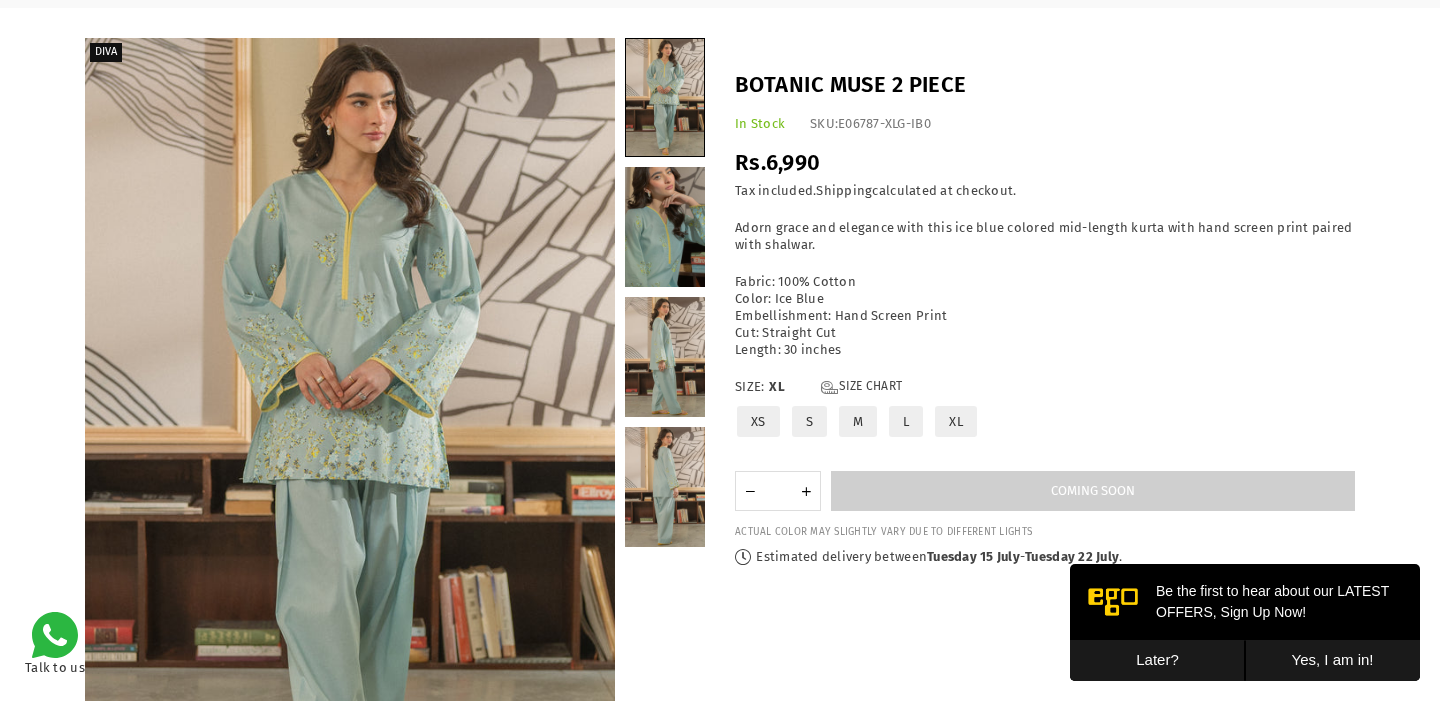 scroll, scrollTop: 0, scrollLeft: 0, axis: both 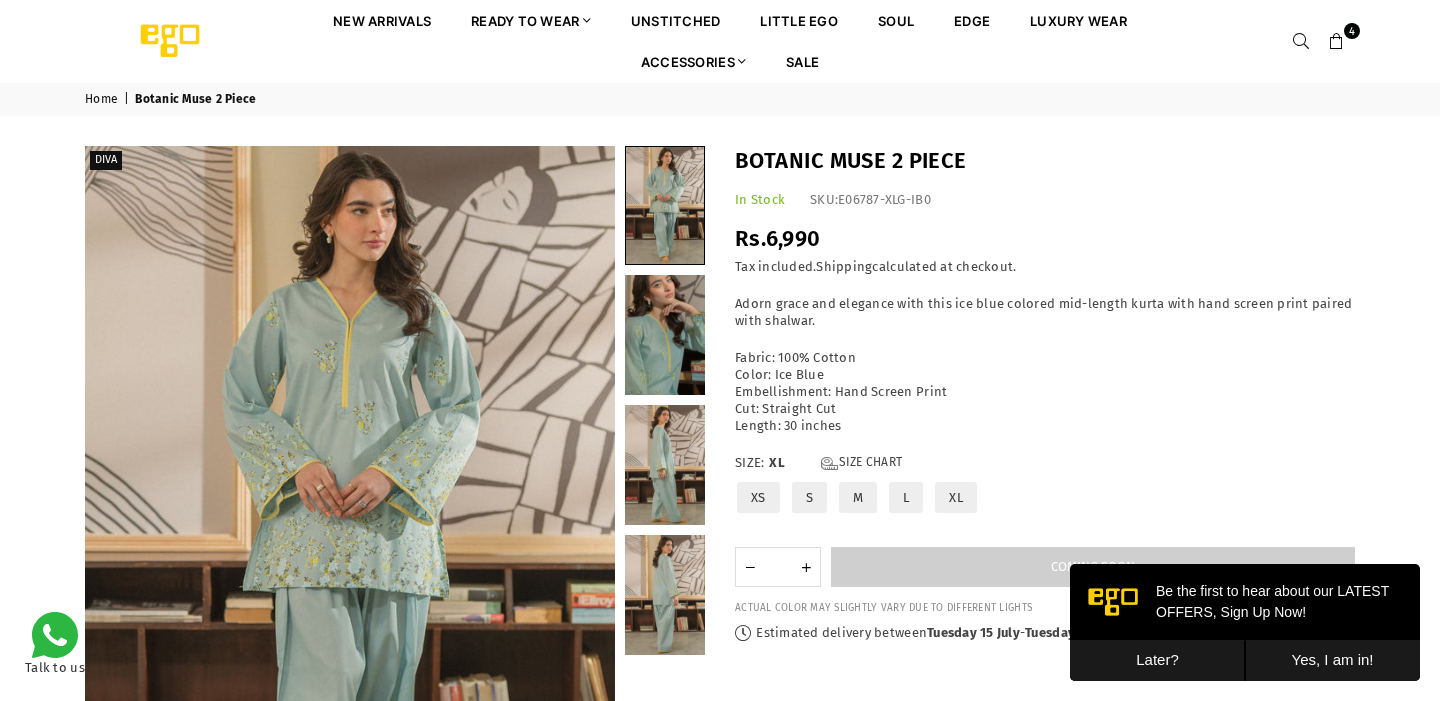 click on "4" at bounding box center (1337, 41) 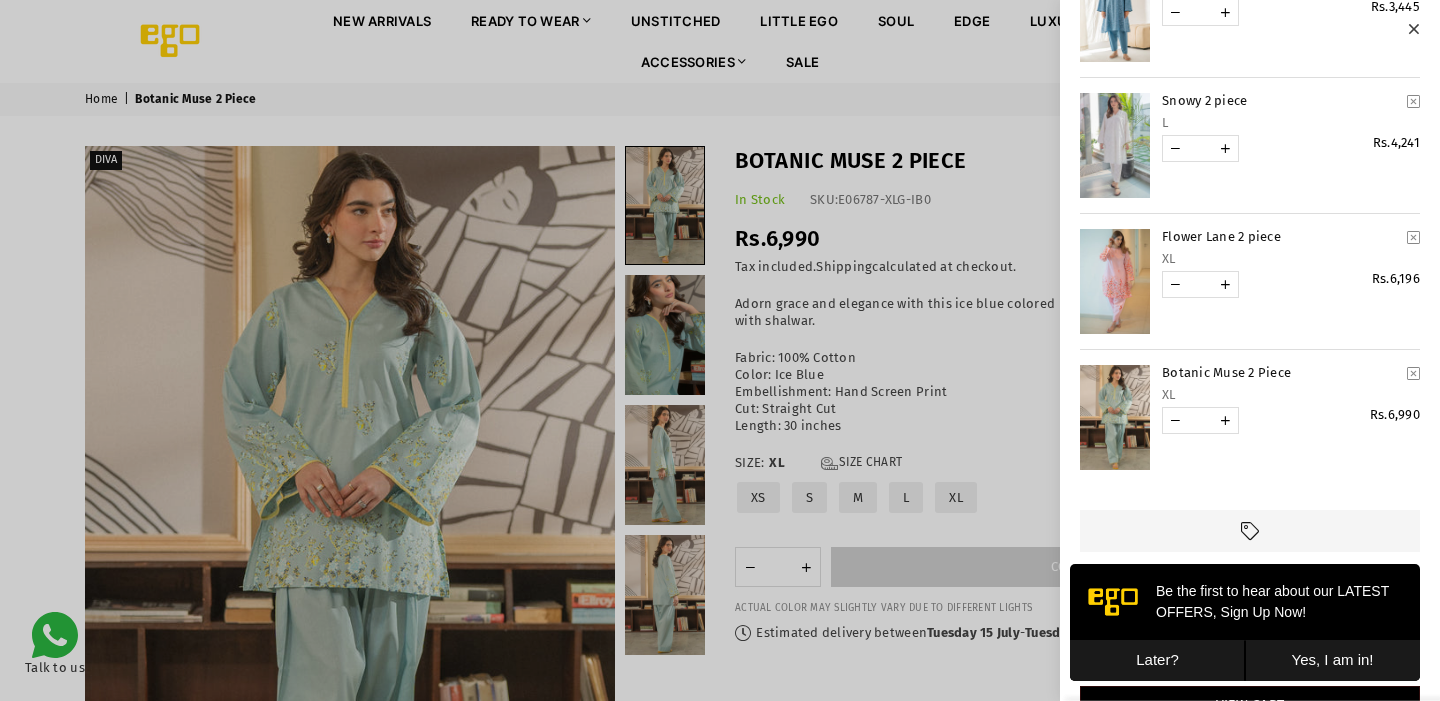 scroll, scrollTop: 124, scrollLeft: 0, axis: vertical 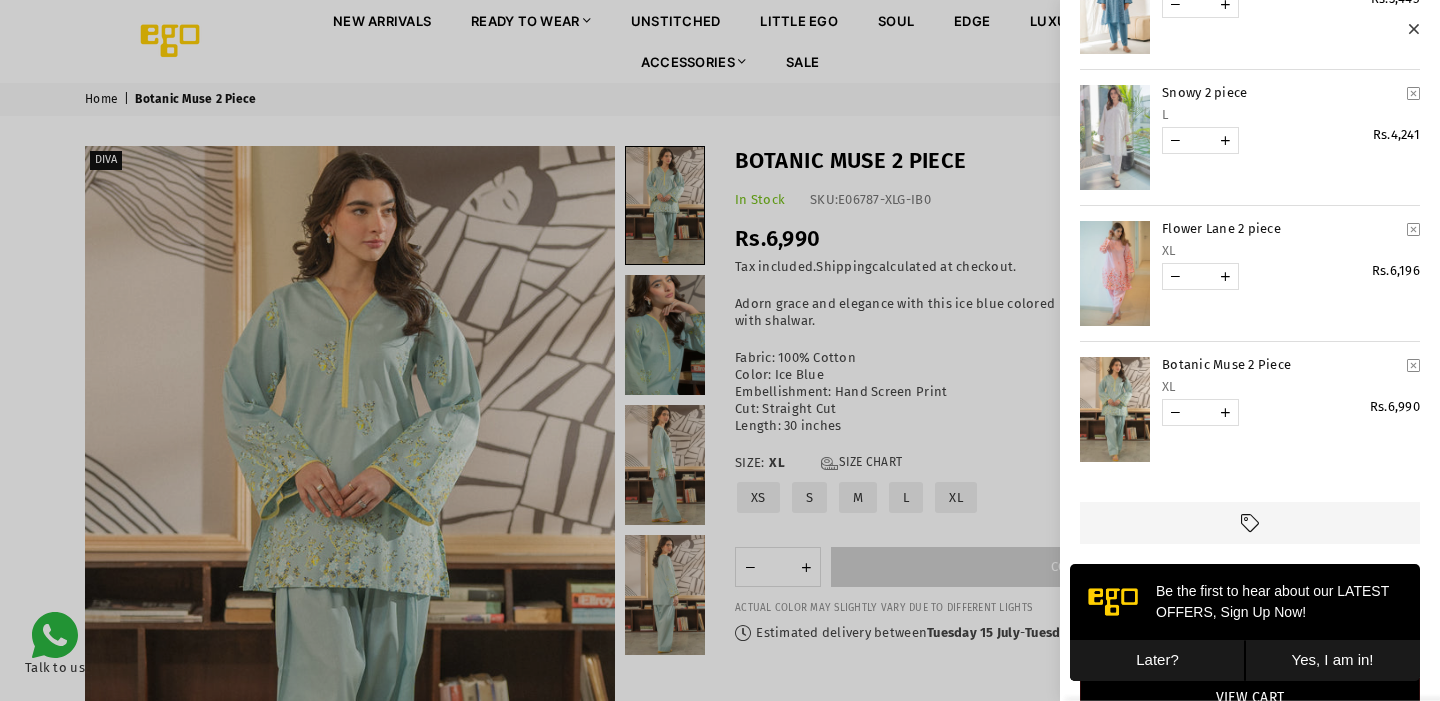 click at bounding box center [1115, 273] 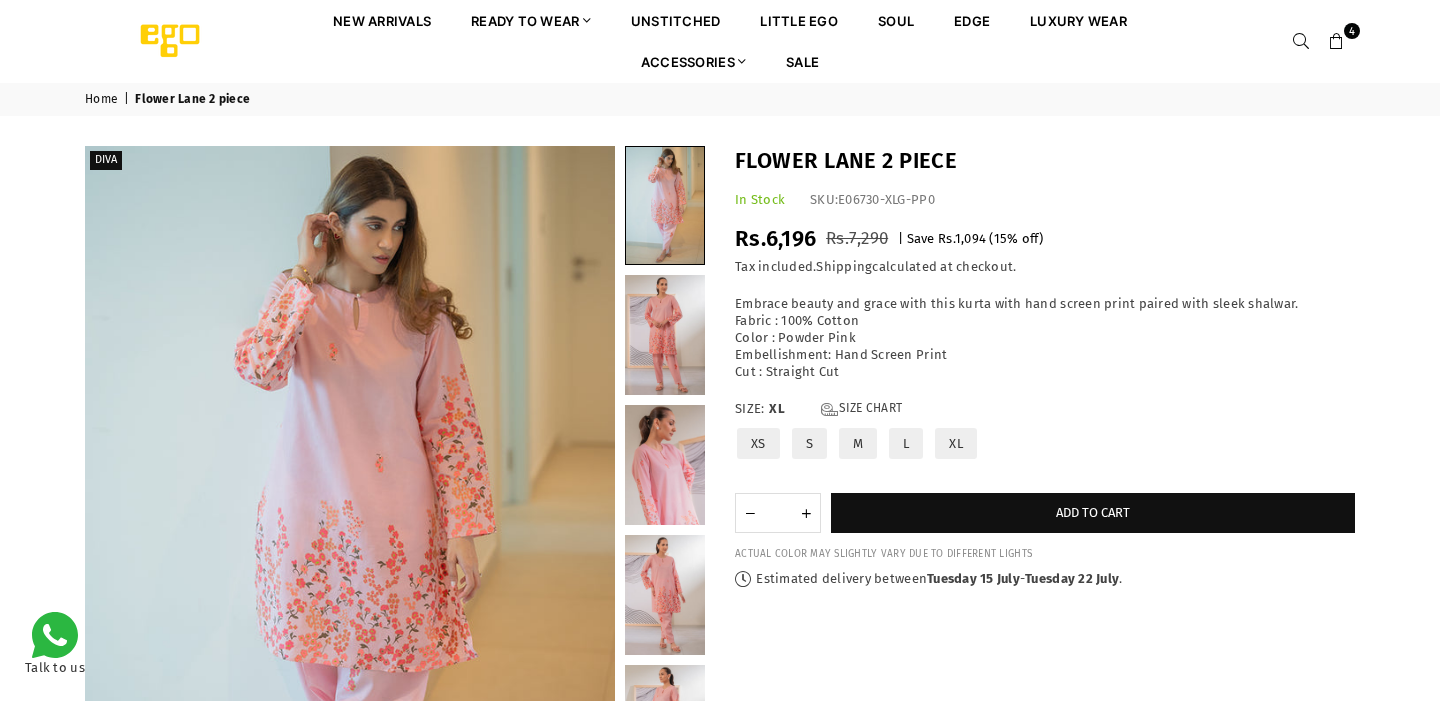 scroll, scrollTop: 0, scrollLeft: 0, axis: both 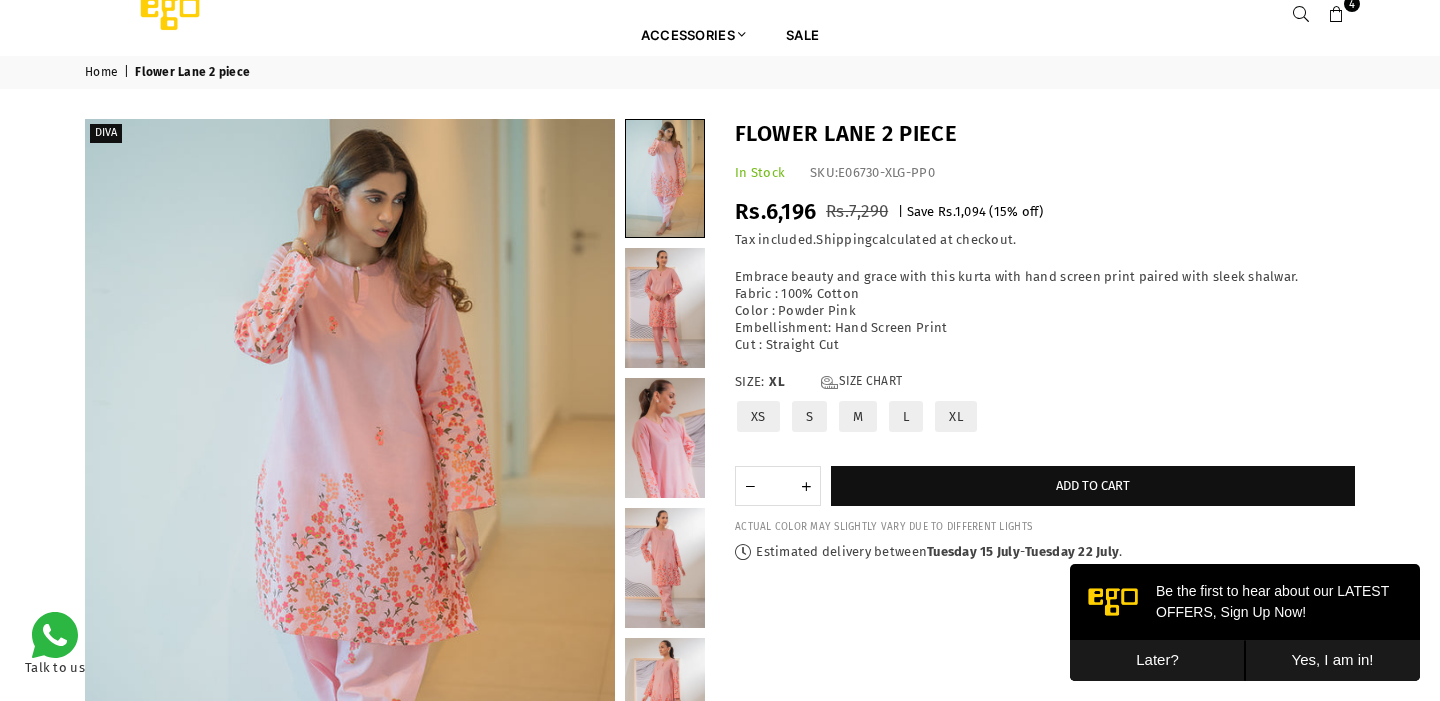 click at bounding box center [1337, 15] 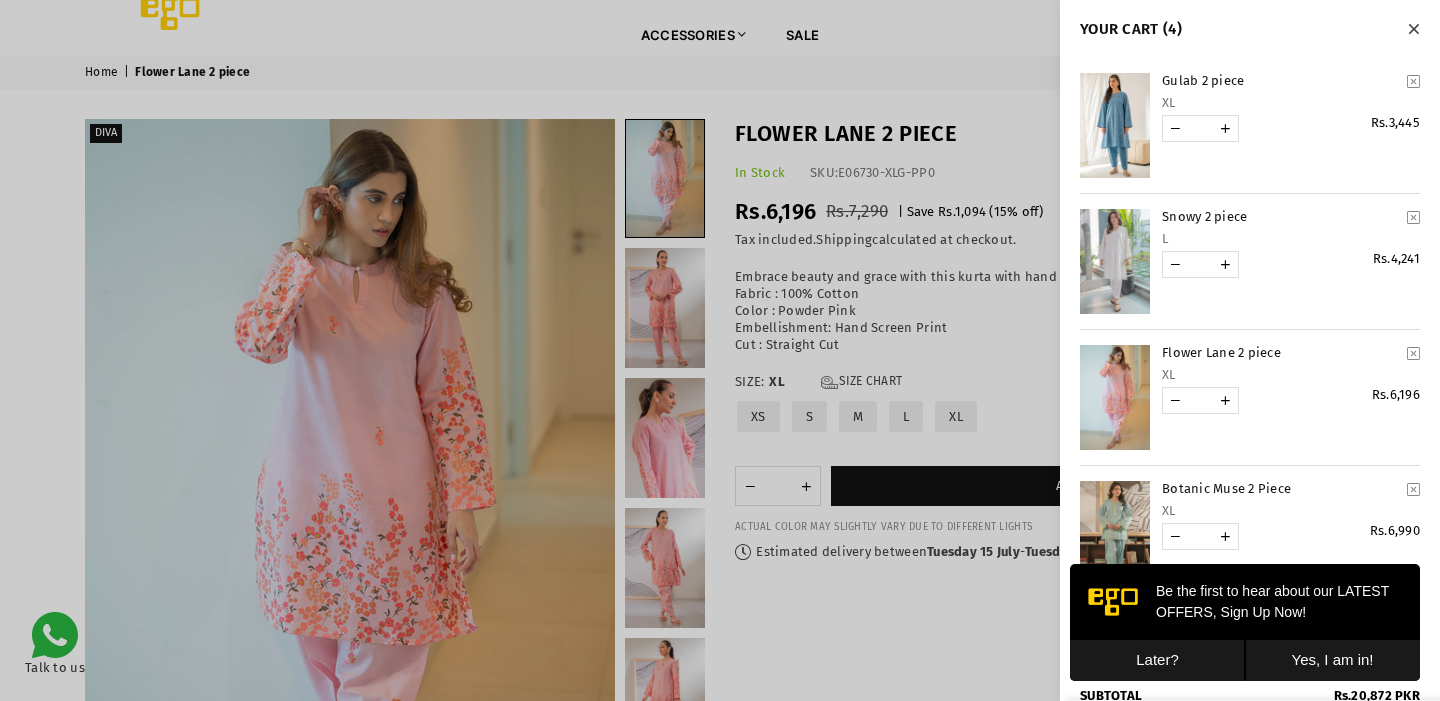 click at bounding box center (1115, 261) 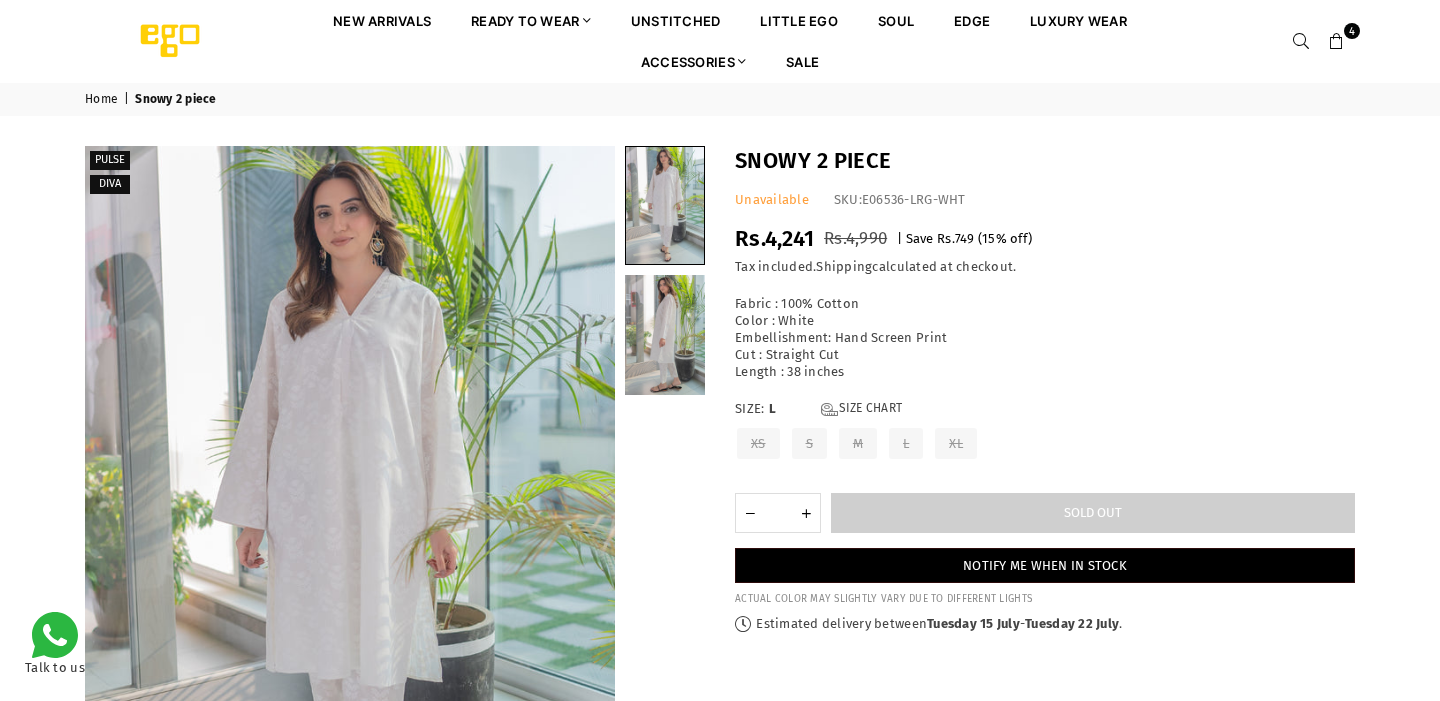 scroll, scrollTop: 0, scrollLeft: 0, axis: both 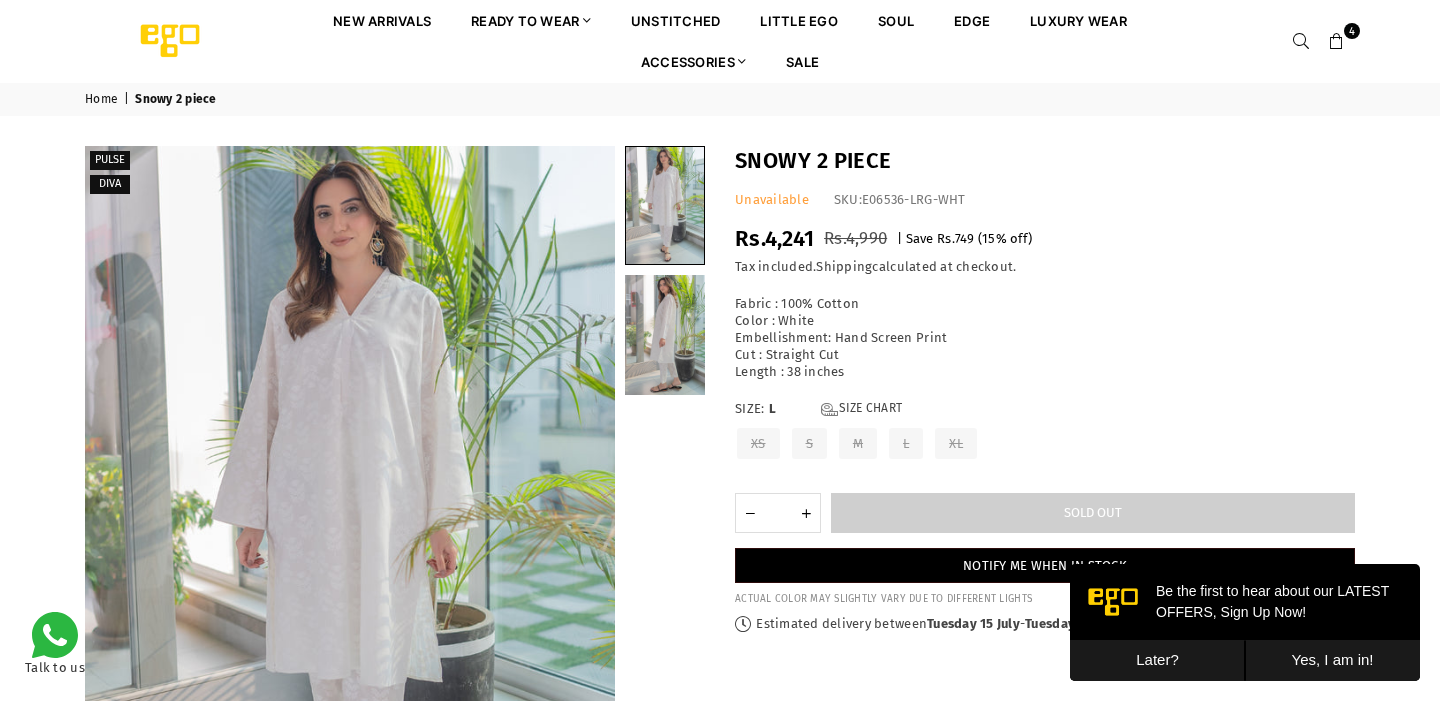 click at bounding box center (1337, 42) 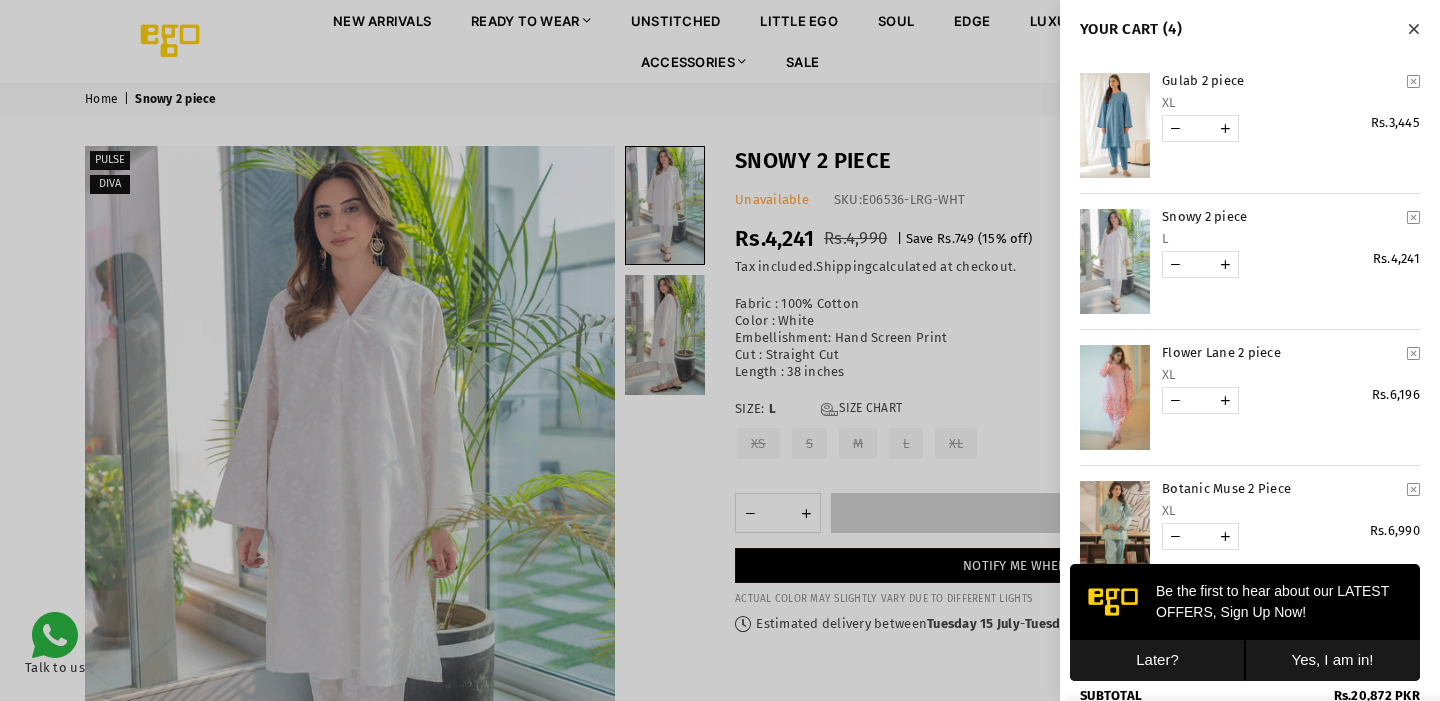 click at bounding box center (1413, 217) 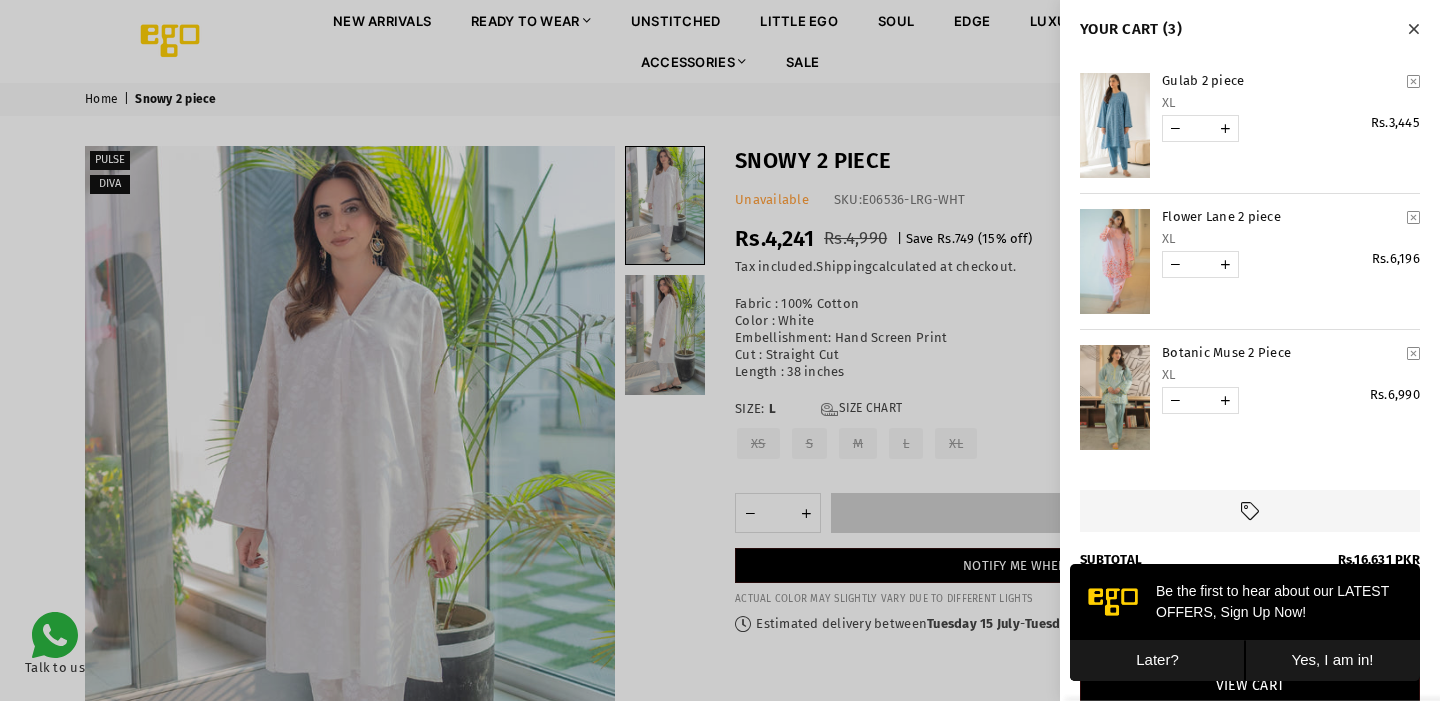 click at bounding box center [1115, 125] 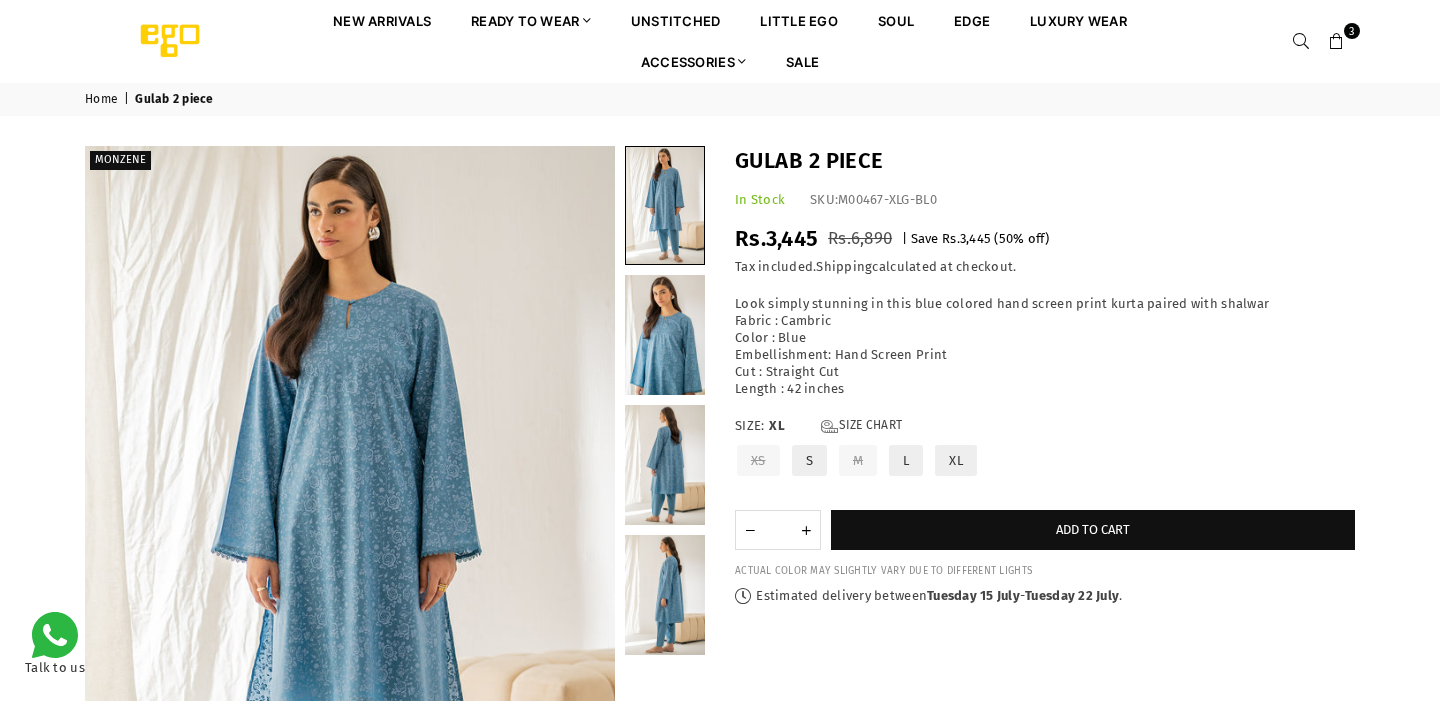 scroll, scrollTop: 0, scrollLeft: 0, axis: both 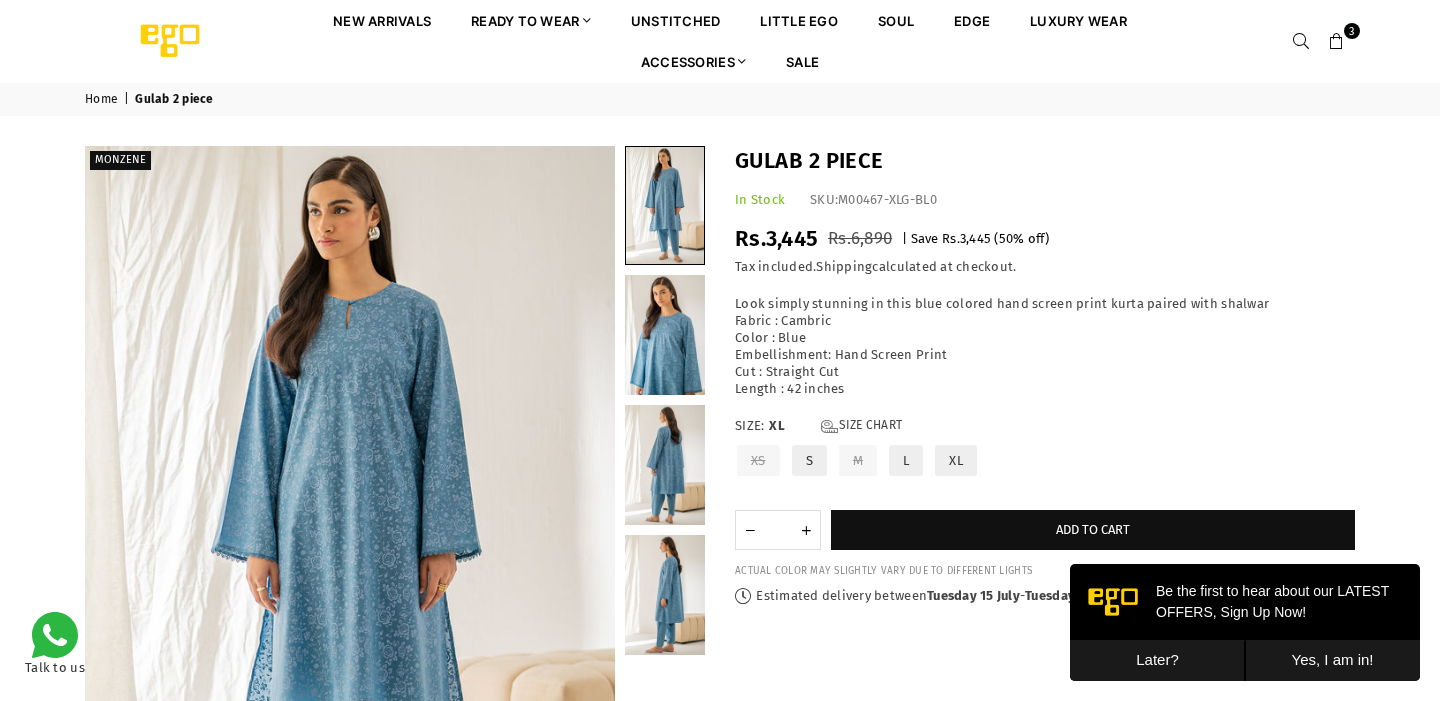 click at bounding box center (1337, 42) 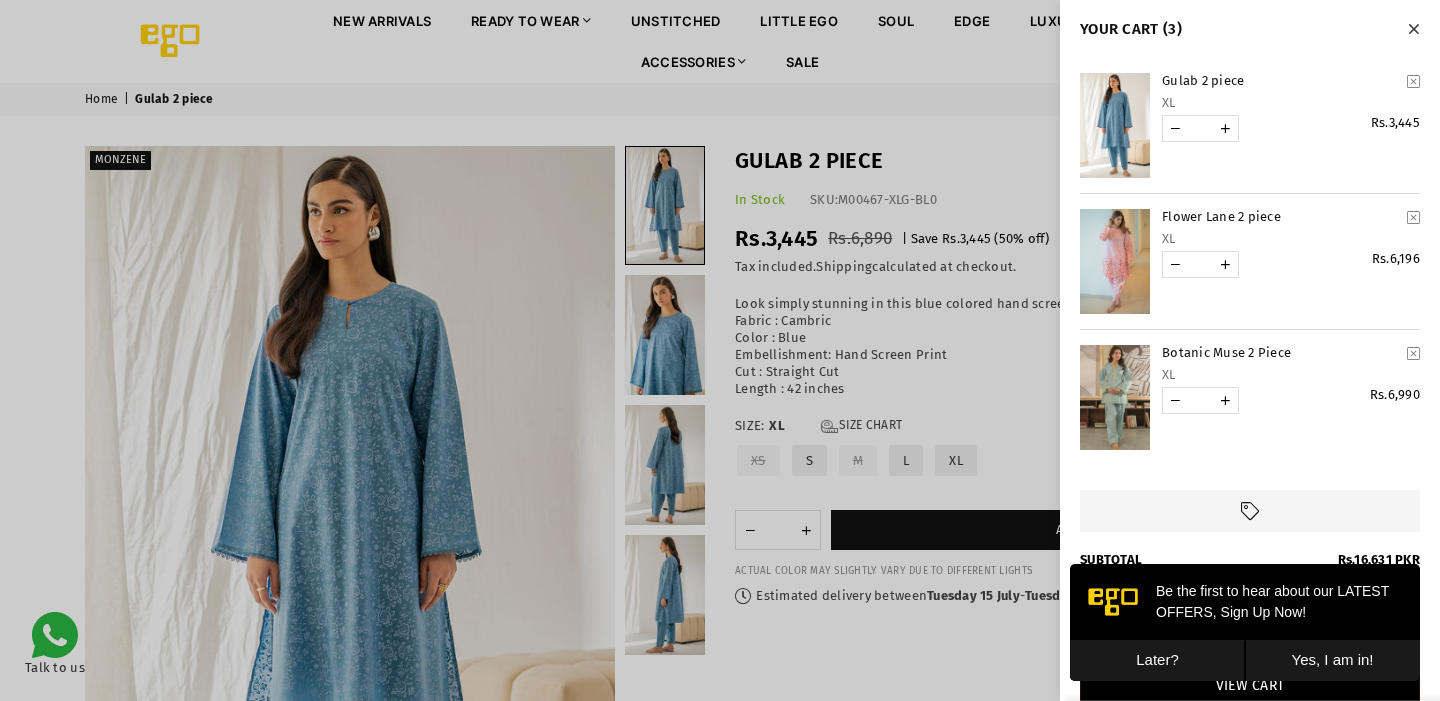 click on "Later?" at bounding box center [1157, 660] 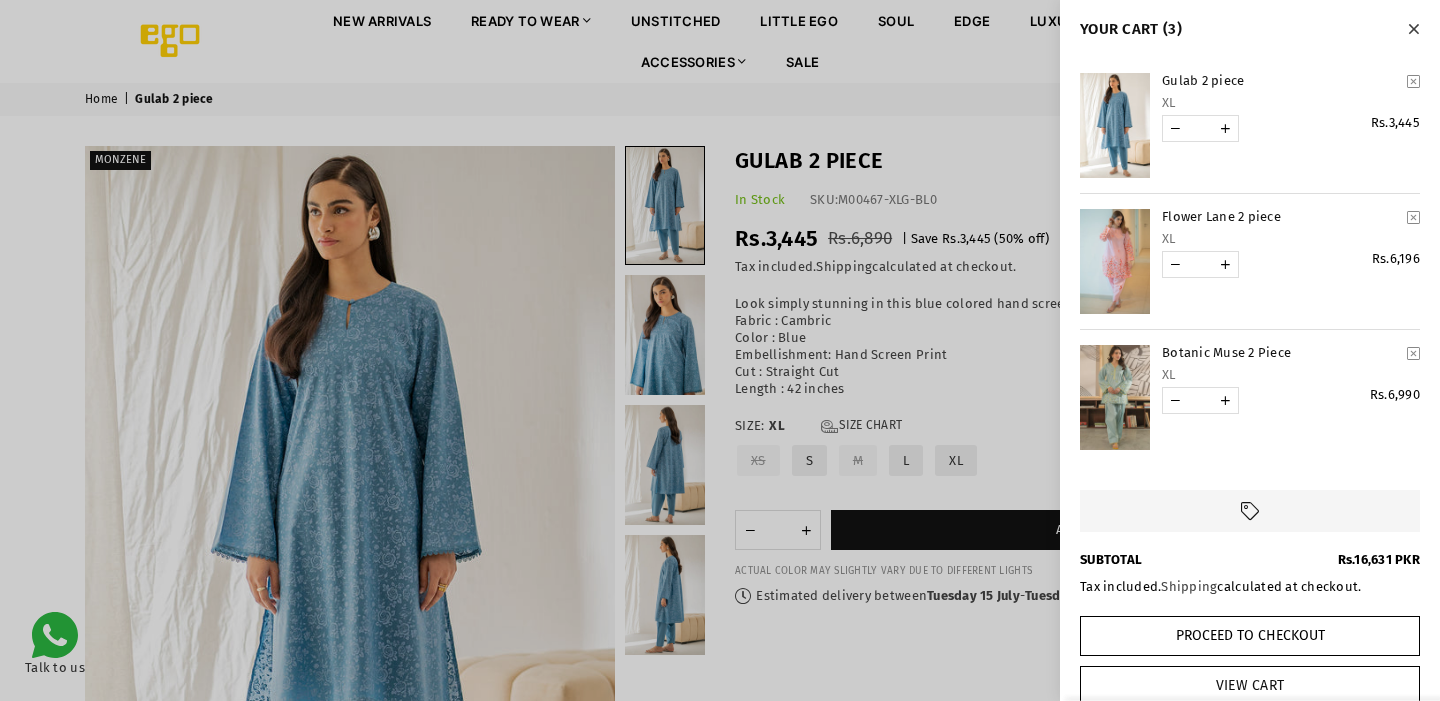 click on "View Cart" at bounding box center (1250, 686) 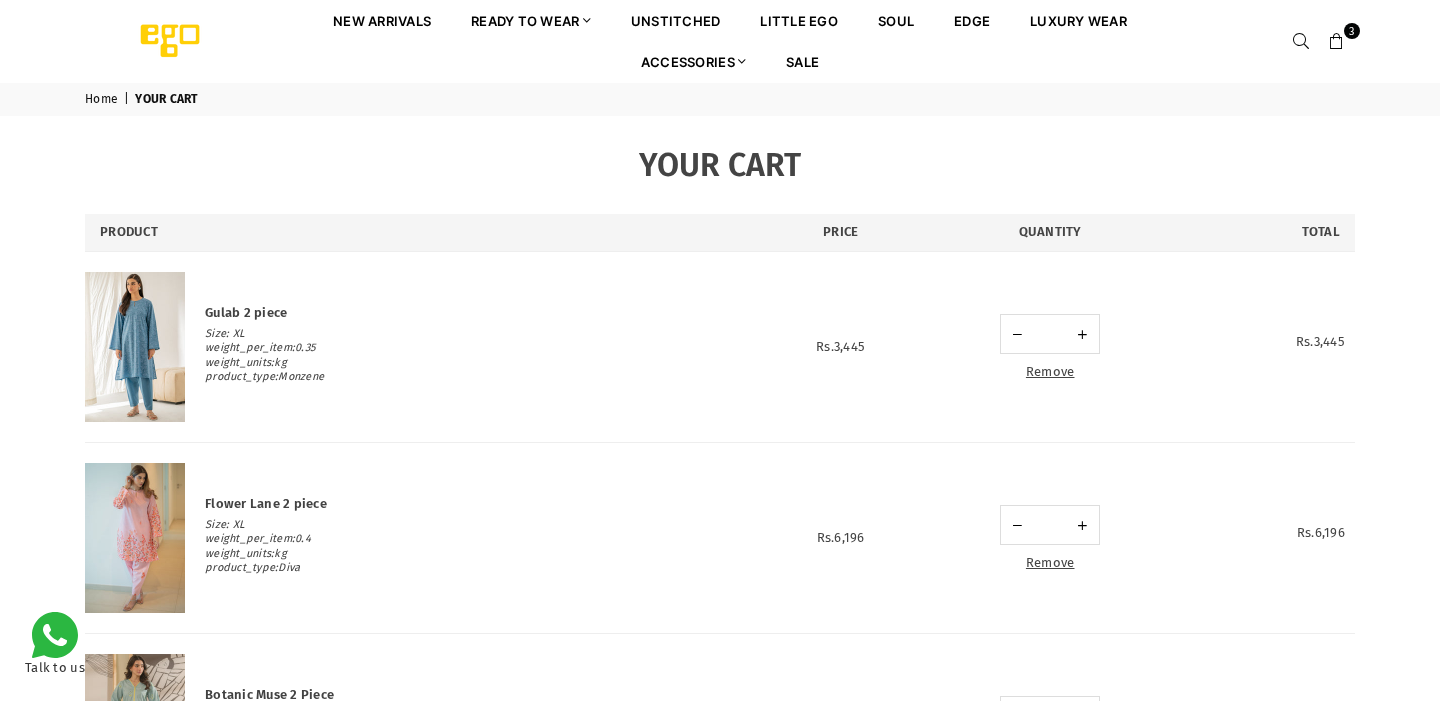 scroll, scrollTop: 0, scrollLeft: 0, axis: both 